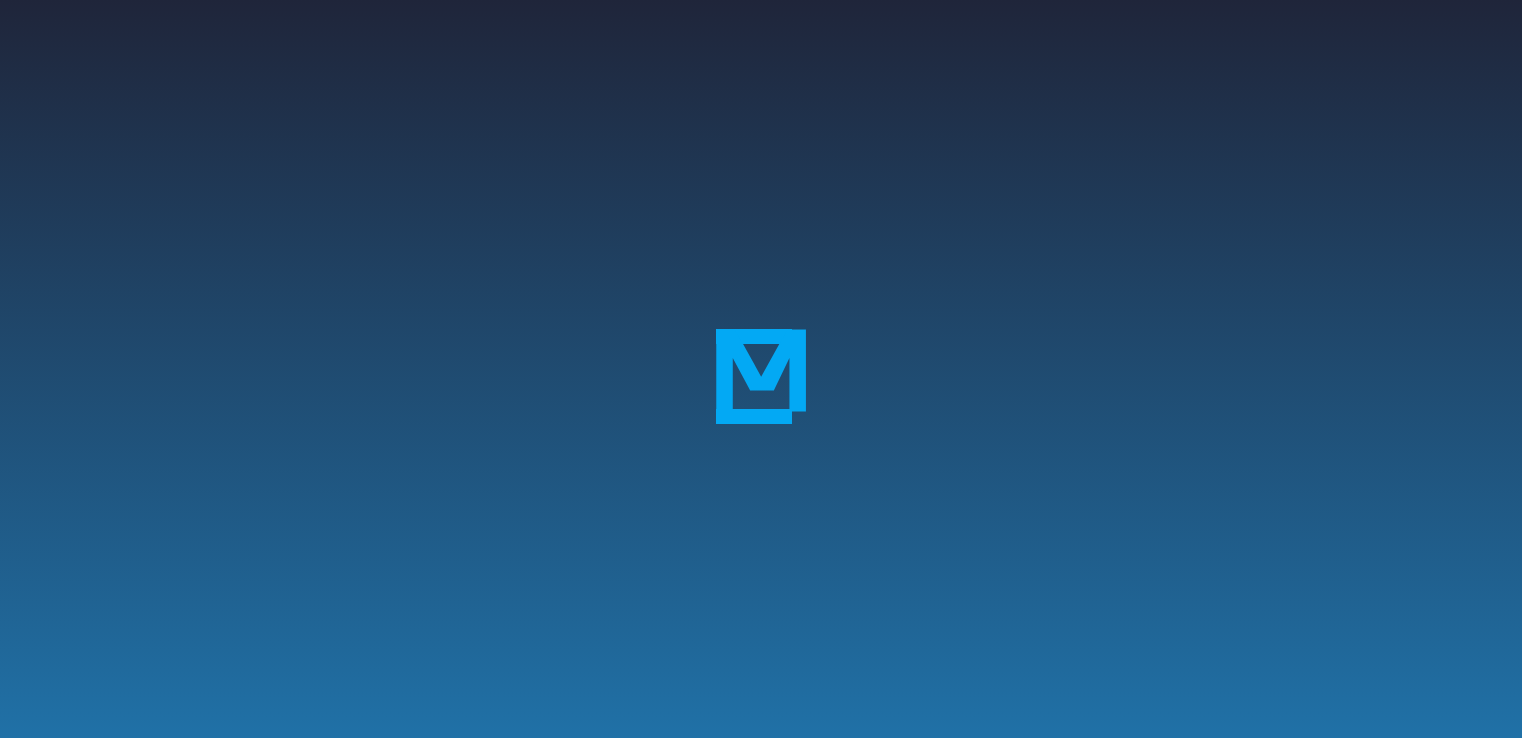 scroll, scrollTop: 0, scrollLeft: 0, axis: both 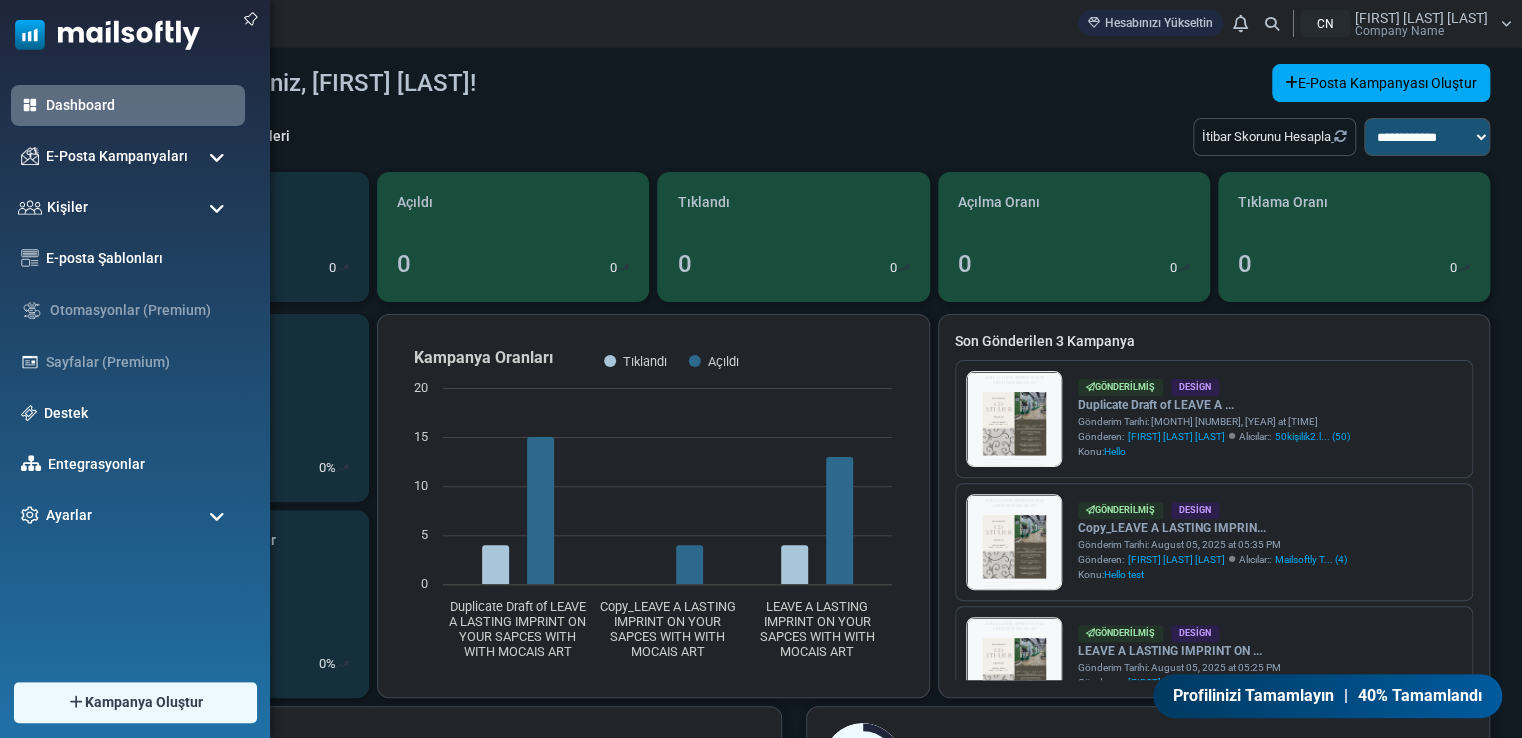 click at bounding box center (217, 158) 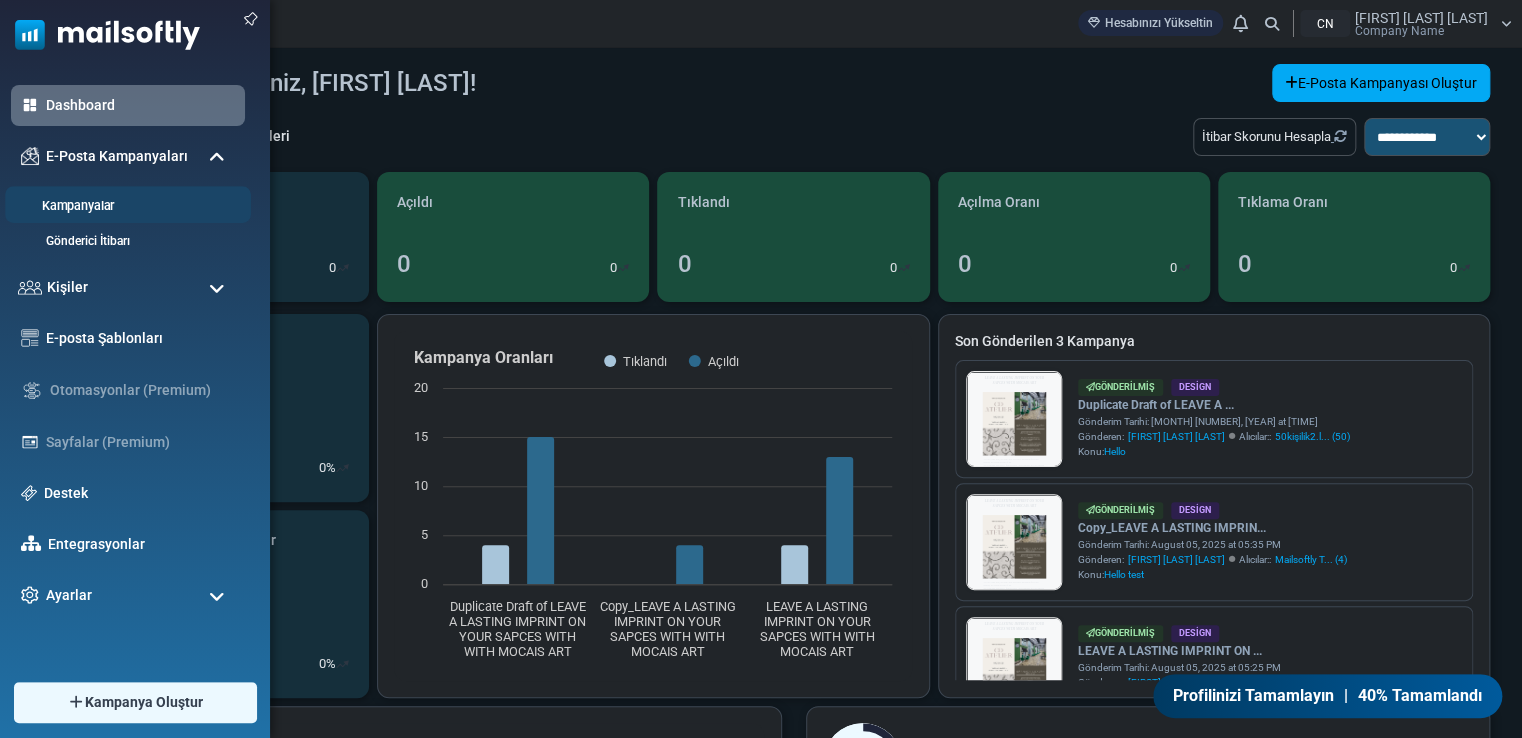 click on "Kampanyalar" at bounding box center [125, 206] 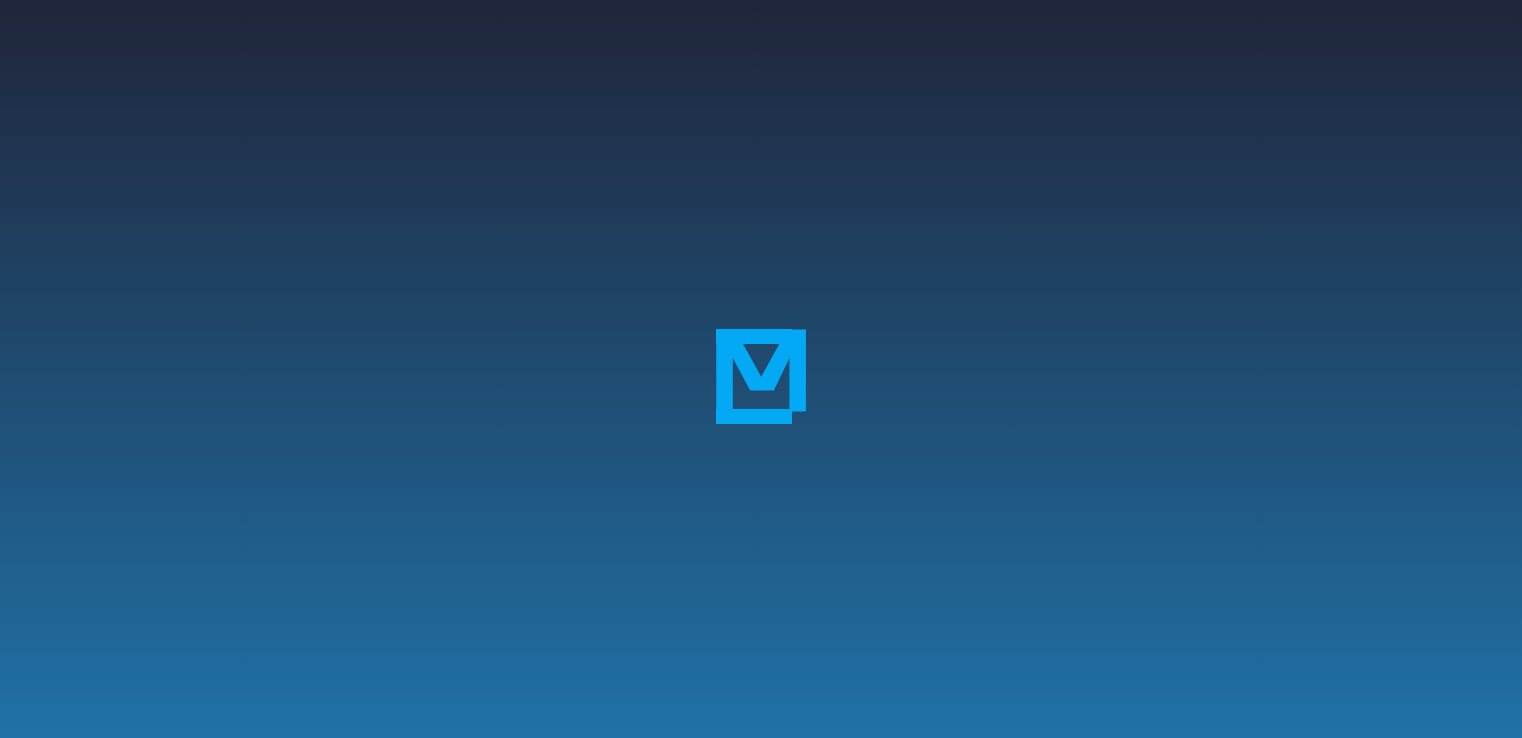 scroll, scrollTop: 0, scrollLeft: 0, axis: both 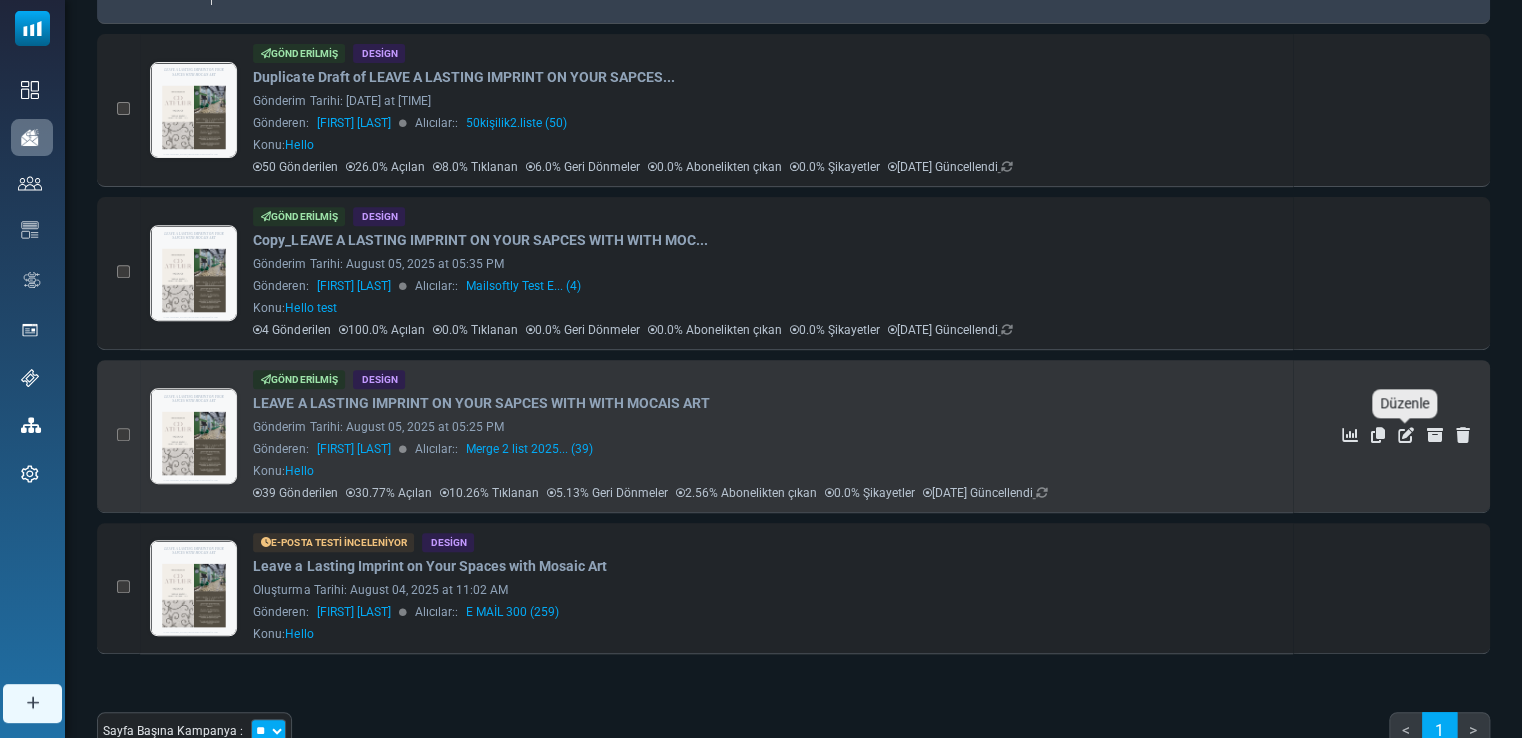 click at bounding box center (1406, 435) 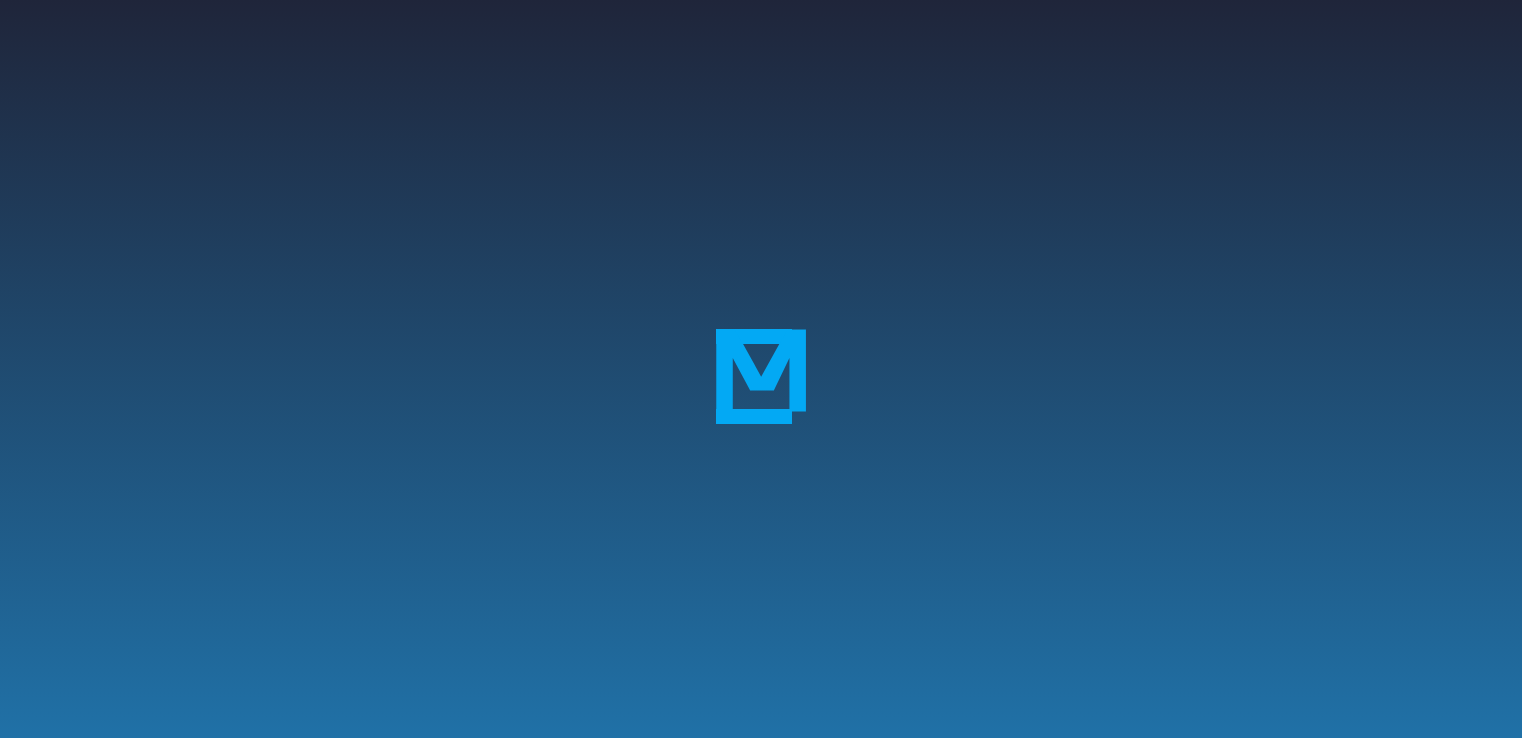scroll, scrollTop: 0, scrollLeft: 0, axis: both 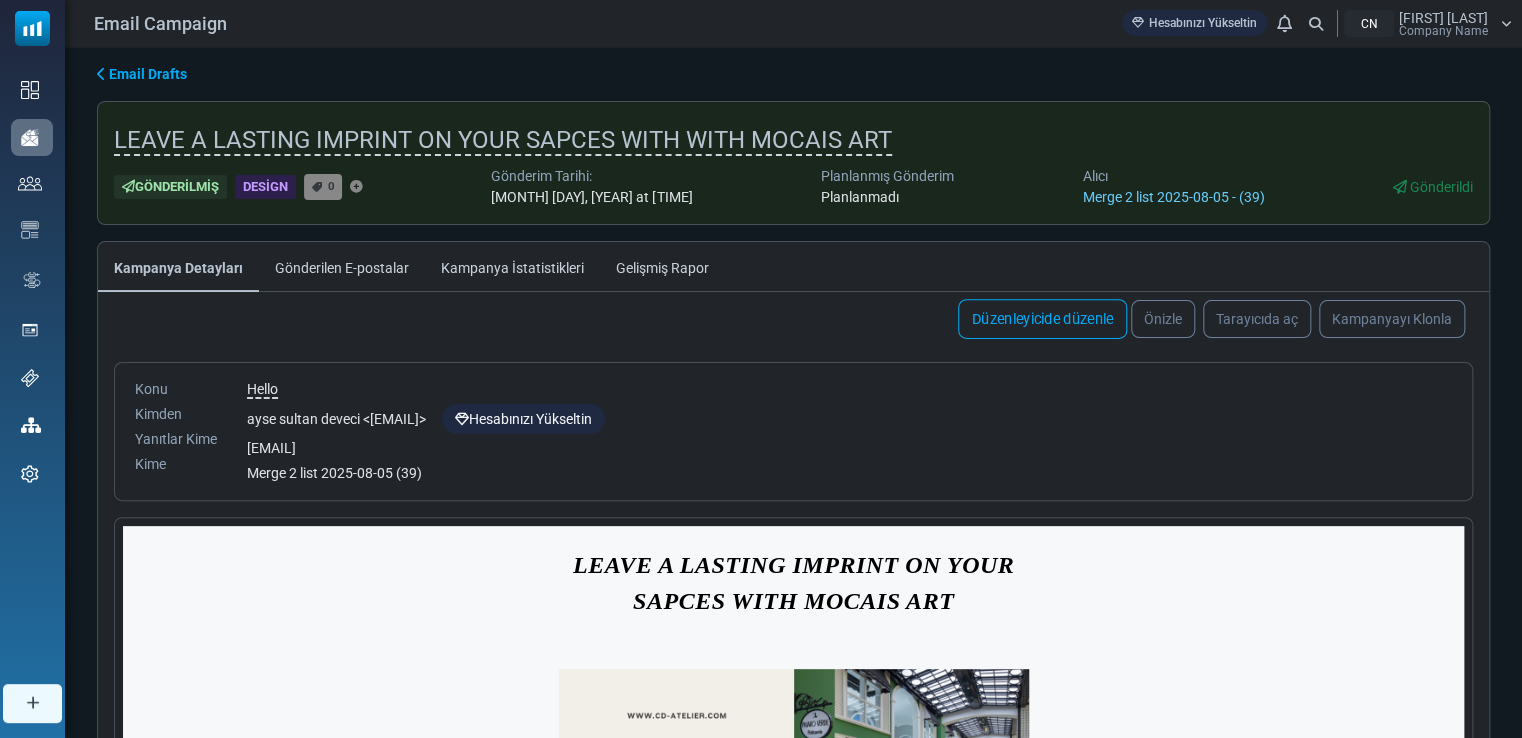 click on "Düzenleyicide düzenle" at bounding box center (1042, 319) 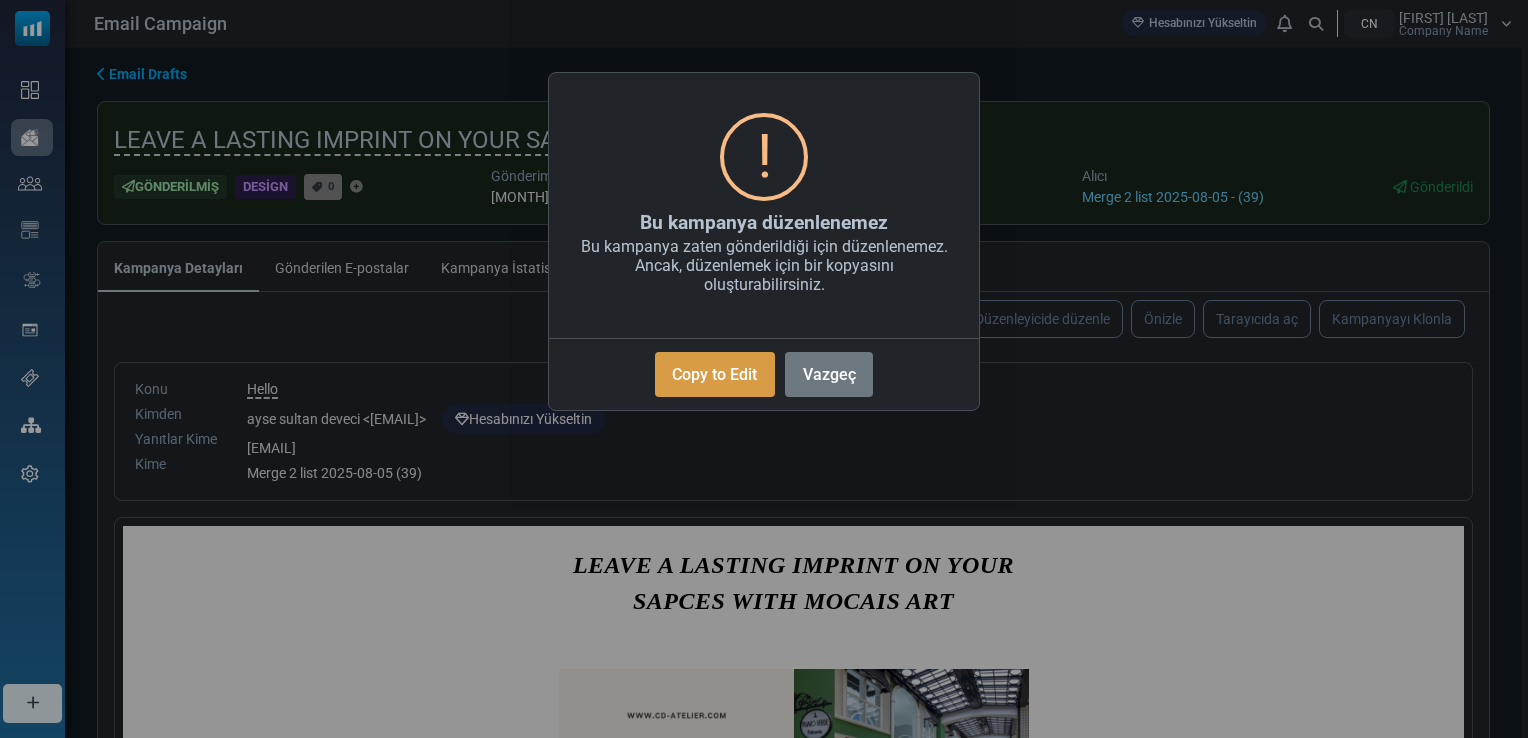 click on "Copy to Edit" at bounding box center (715, 374) 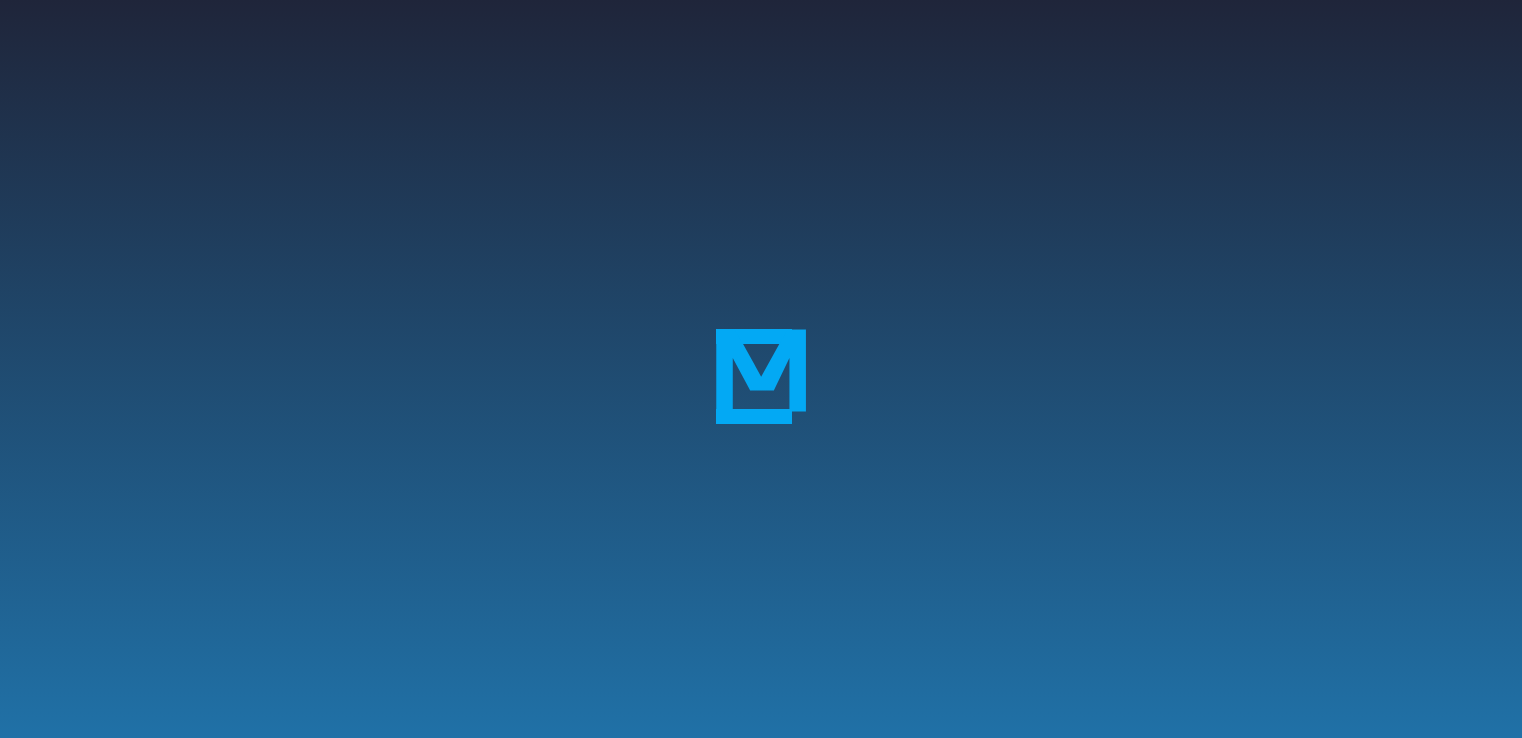 scroll, scrollTop: 0, scrollLeft: 0, axis: both 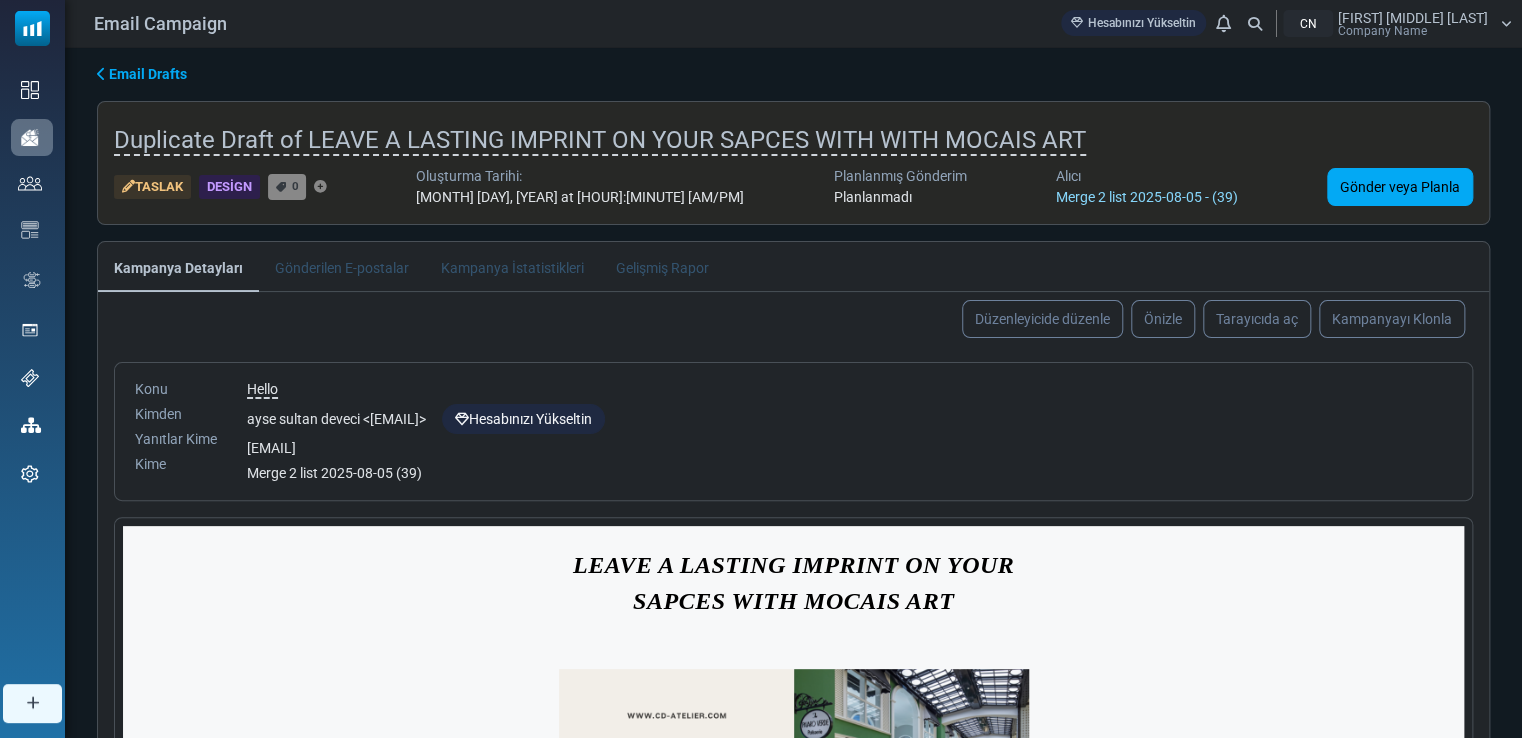 click on "Merge 2 list 2025-08-05 - (39)" at bounding box center (1147, 197) 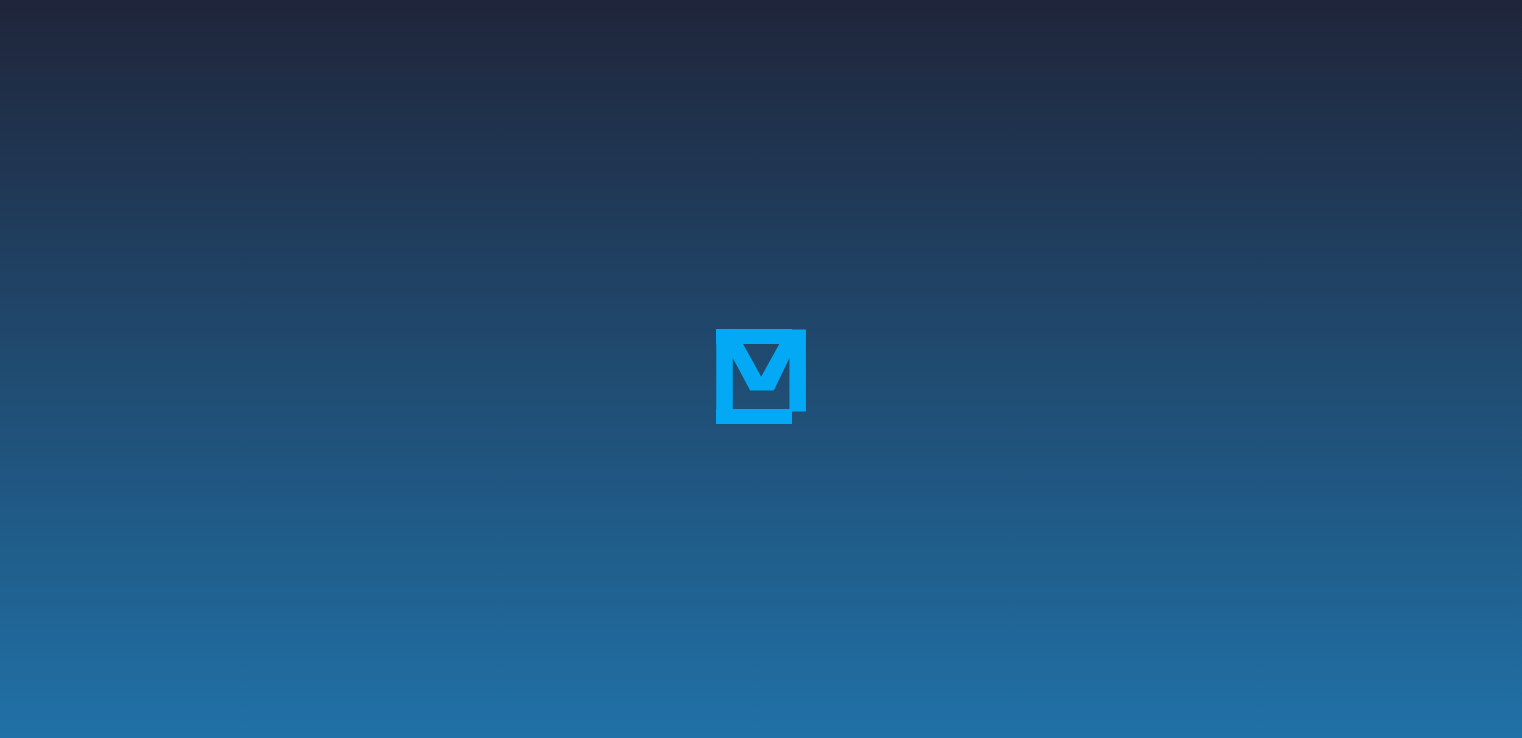 scroll, scrollTop: 0, scrollLeft: 0, axis: both 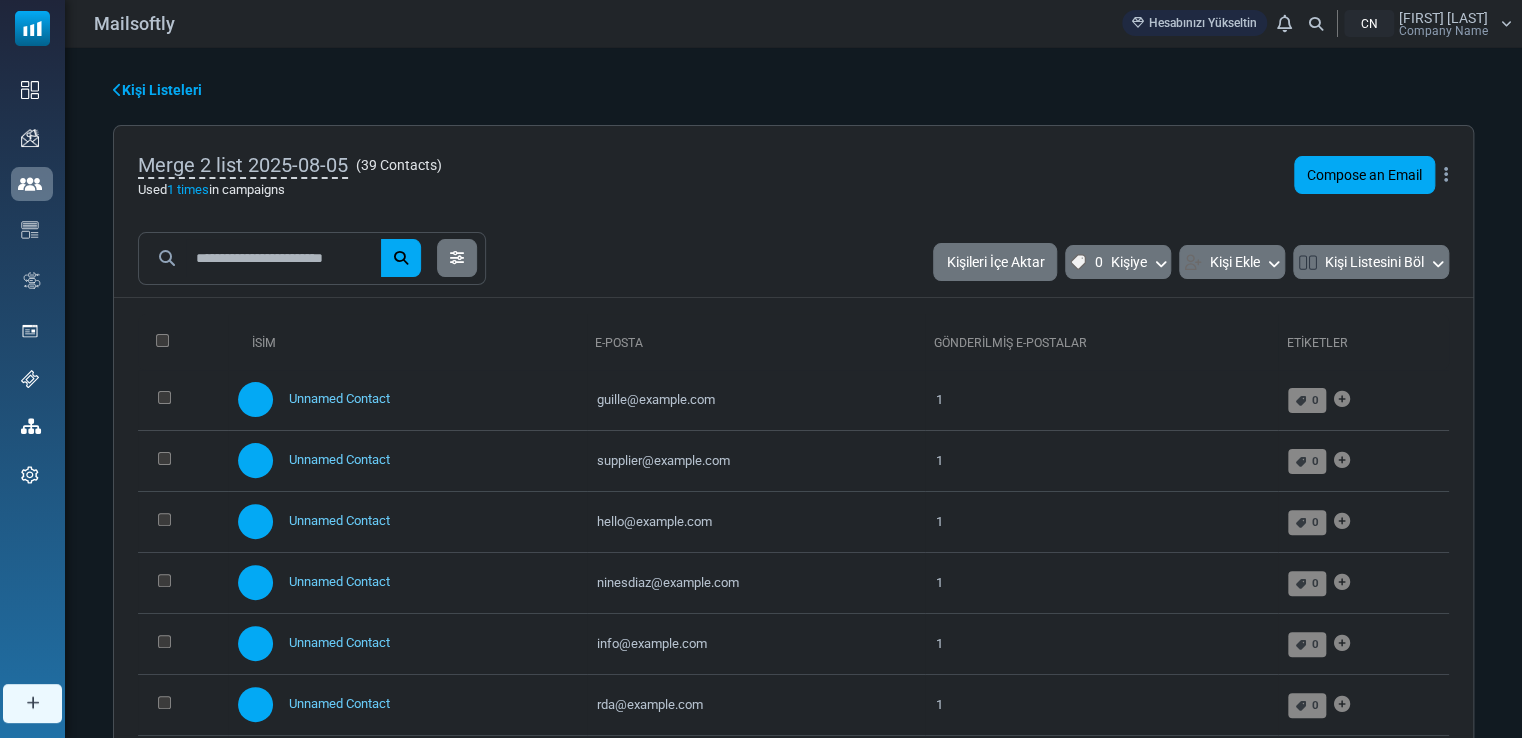 click on "Merge 2 list 2025-08-05" at bounding box center [793, 581] 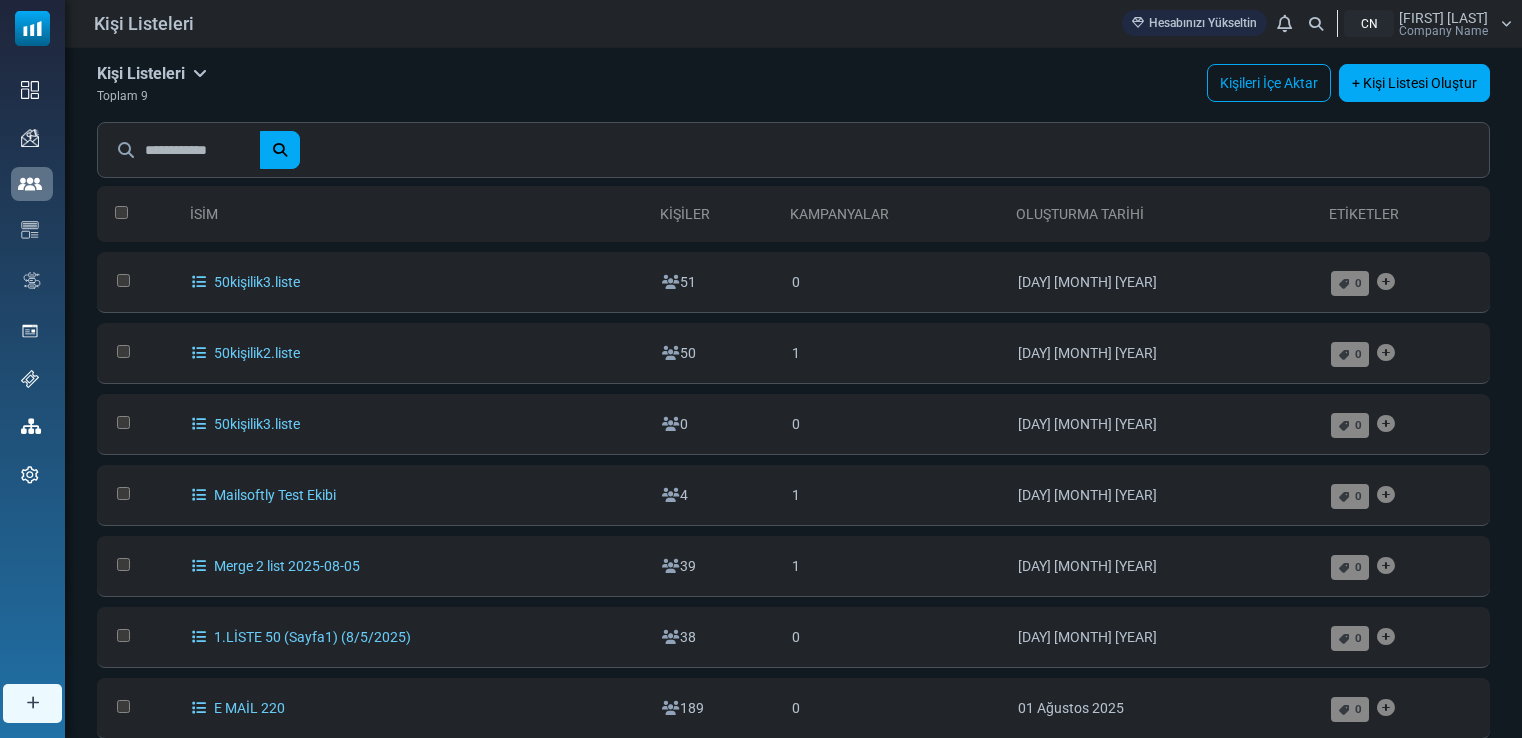 scroll, scrollTop: 0, scrollLeft: 0, axis: both 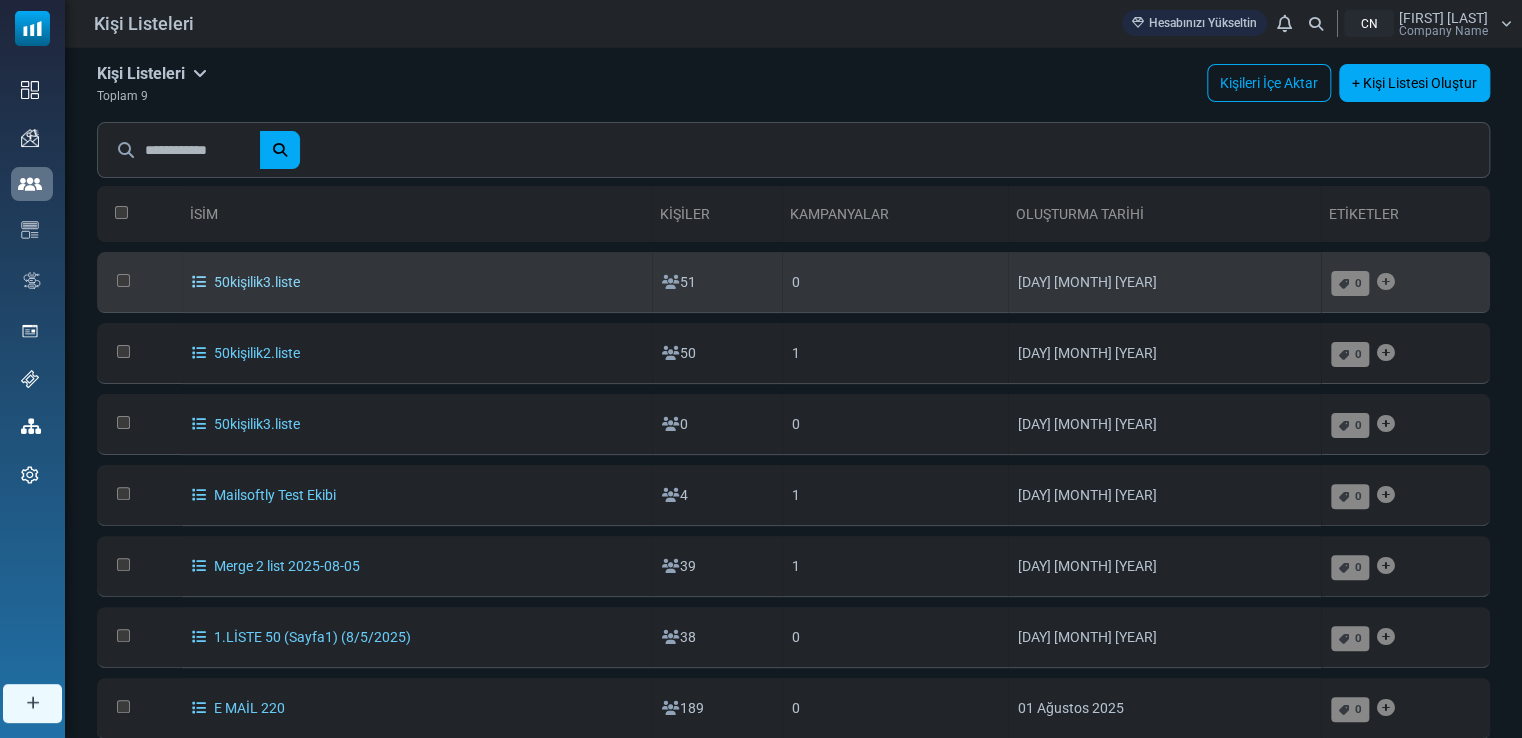 click on "50kişilik3.liste" at bounding box center (246, 282) 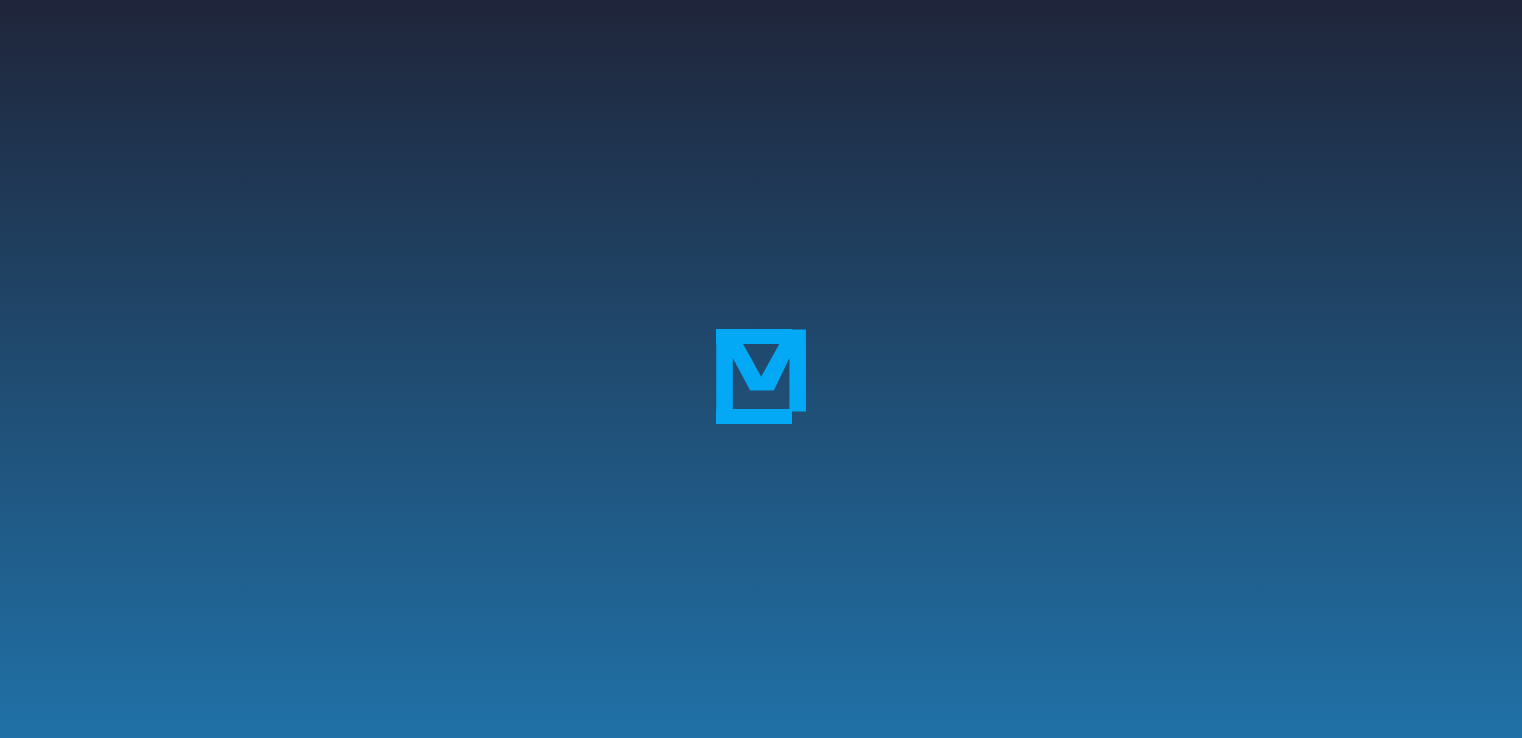 scroll, scrollTop: 0, scrollLeft: 0, axis: both 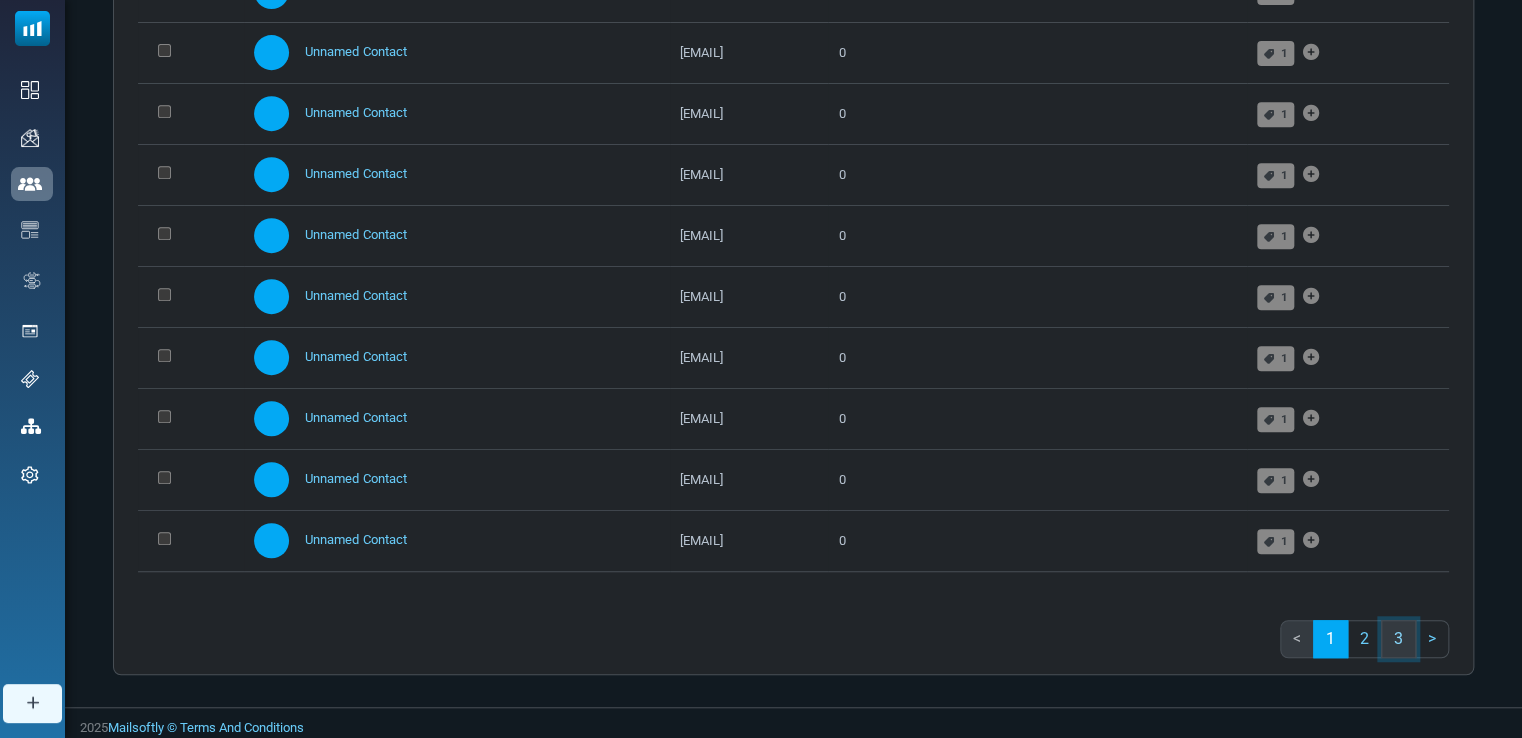 click on "3" at bounding box center (1398, 639) 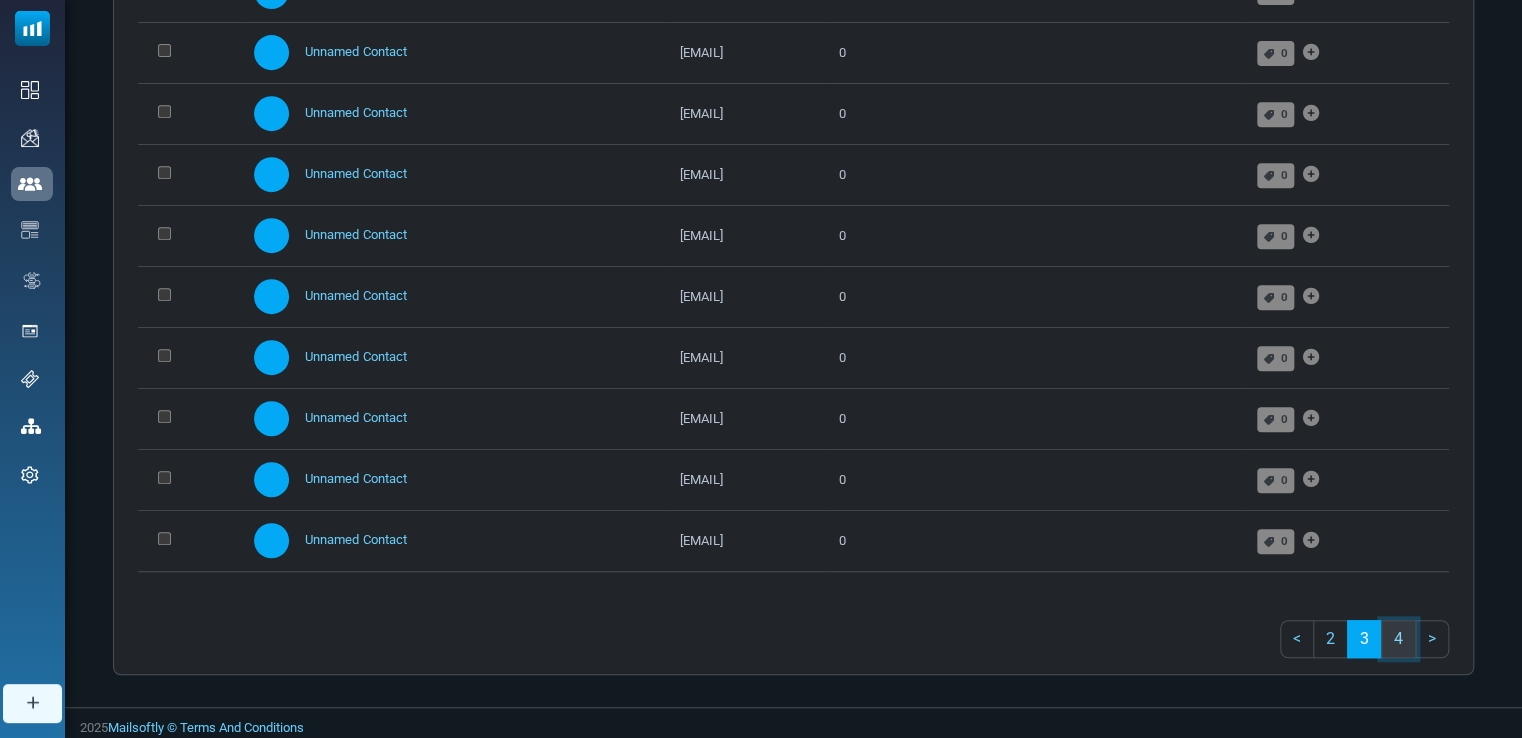 click on "4" at bounding box center [1398, 639] 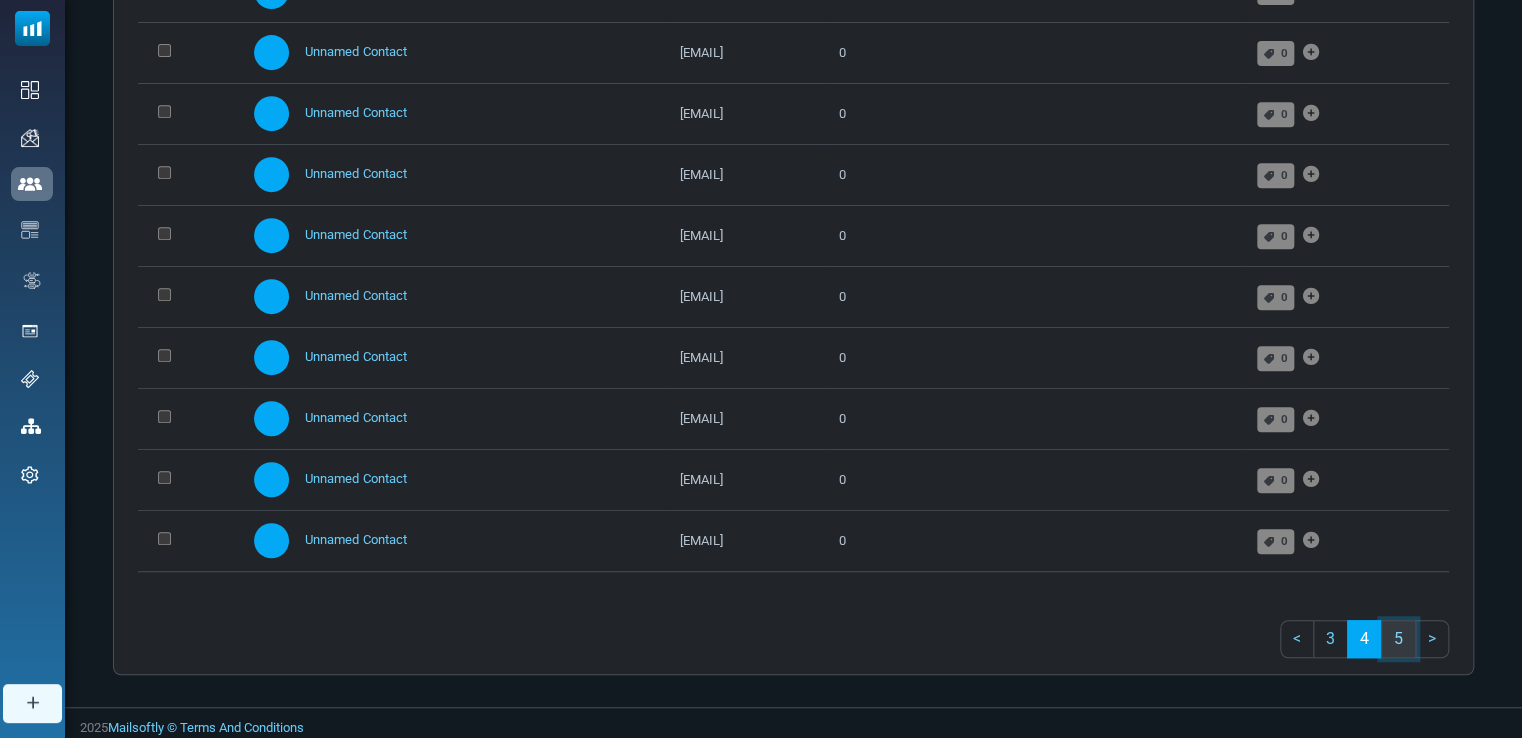 click on "5" at bounding box center (1398, 639) 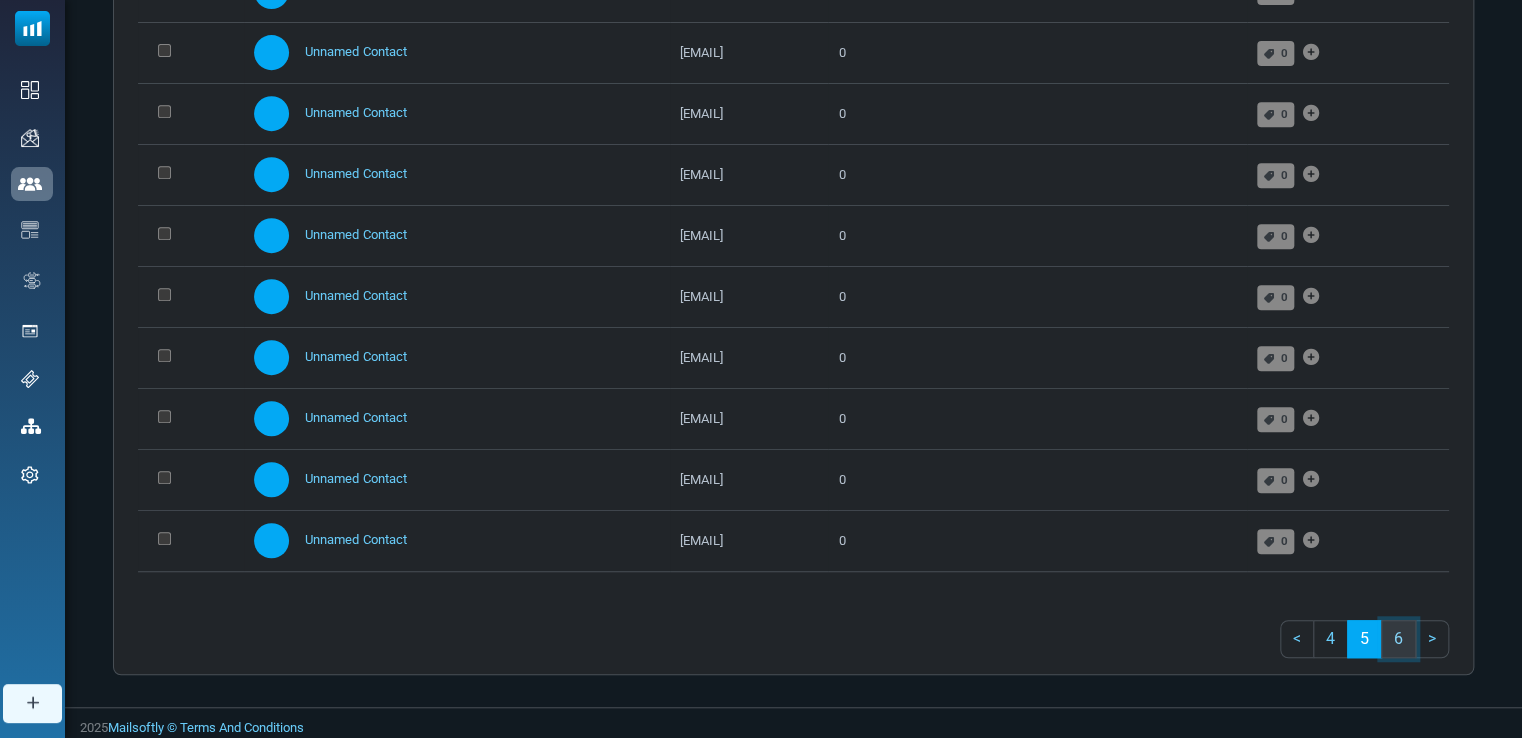 click on "6" at bounding box center [1398, 639] 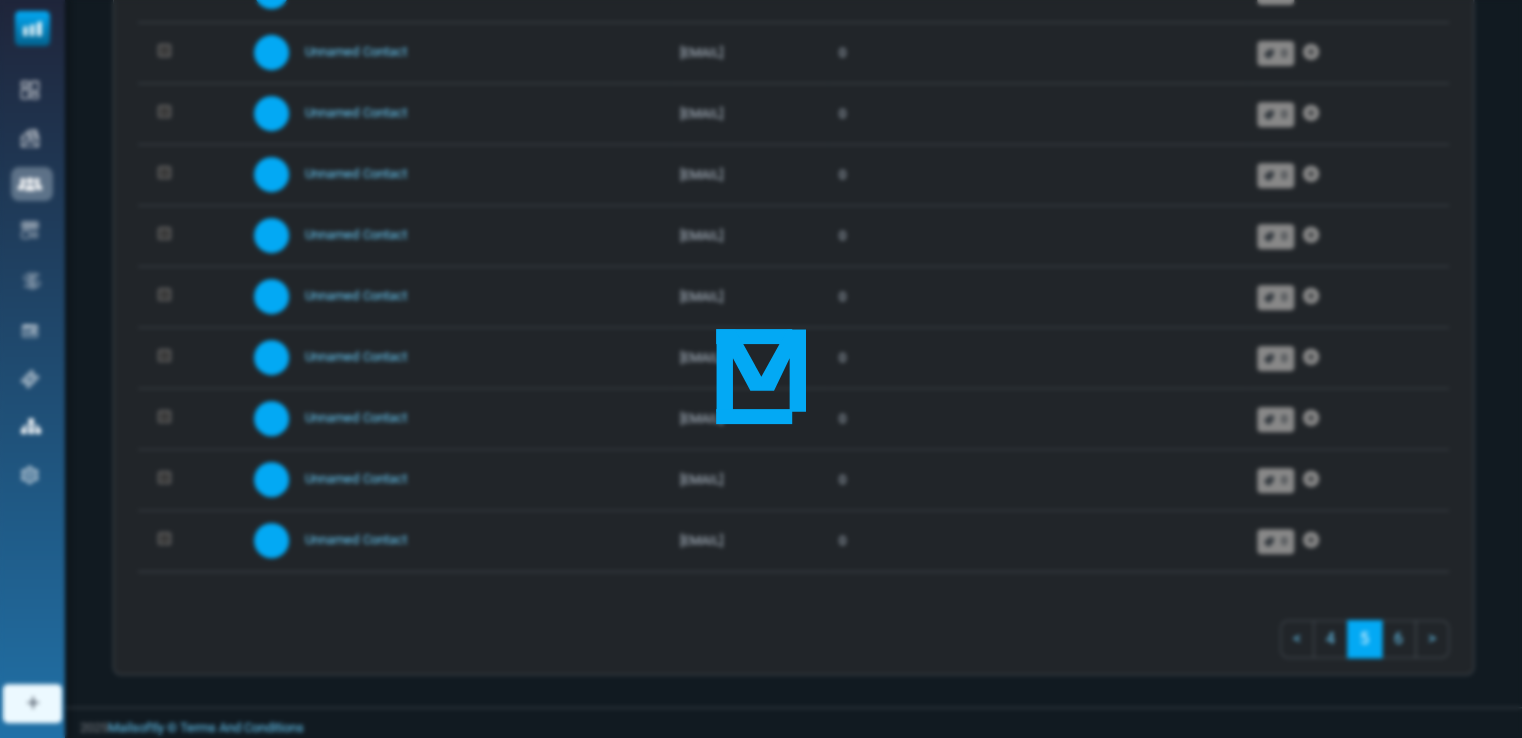 scroll, scrollTop: 48, scrollLeft: 0, axis: vertical 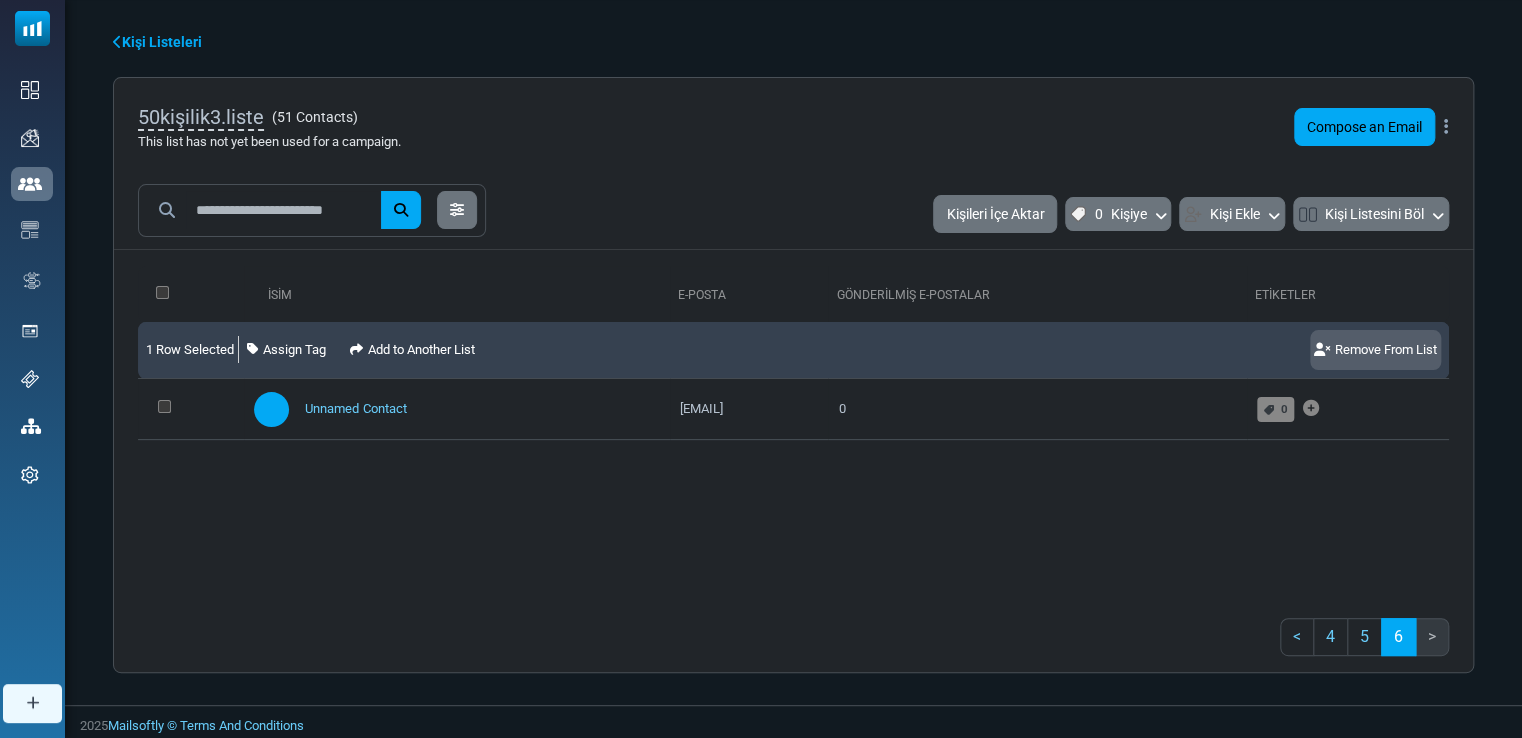 click on "Remove From List" at bounding box center (1375, 350) 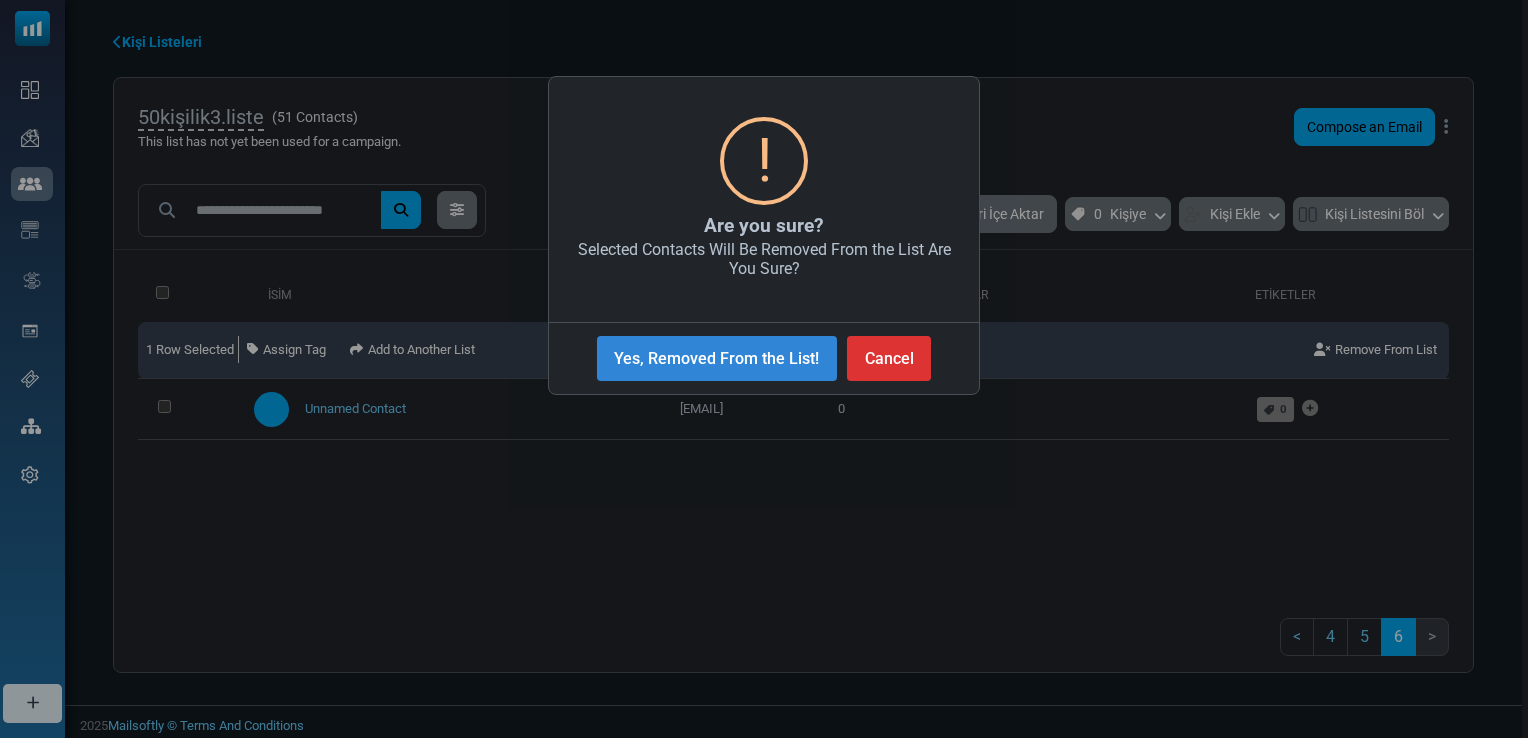 click on "Yes, Removed From the List!" at bounding box center (717, 358) 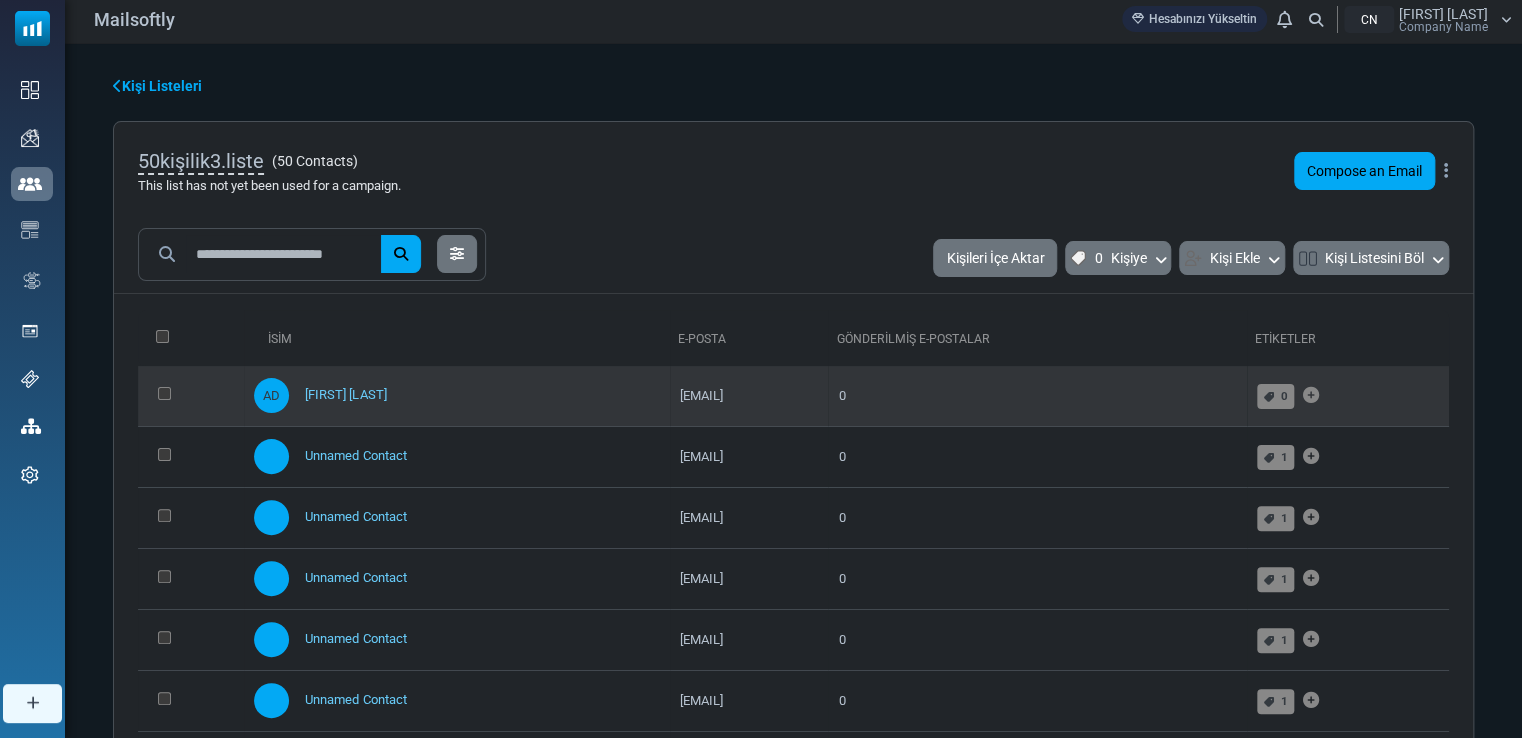 scroll, scrollTop: 0, scrollLeft: 0, axis: both 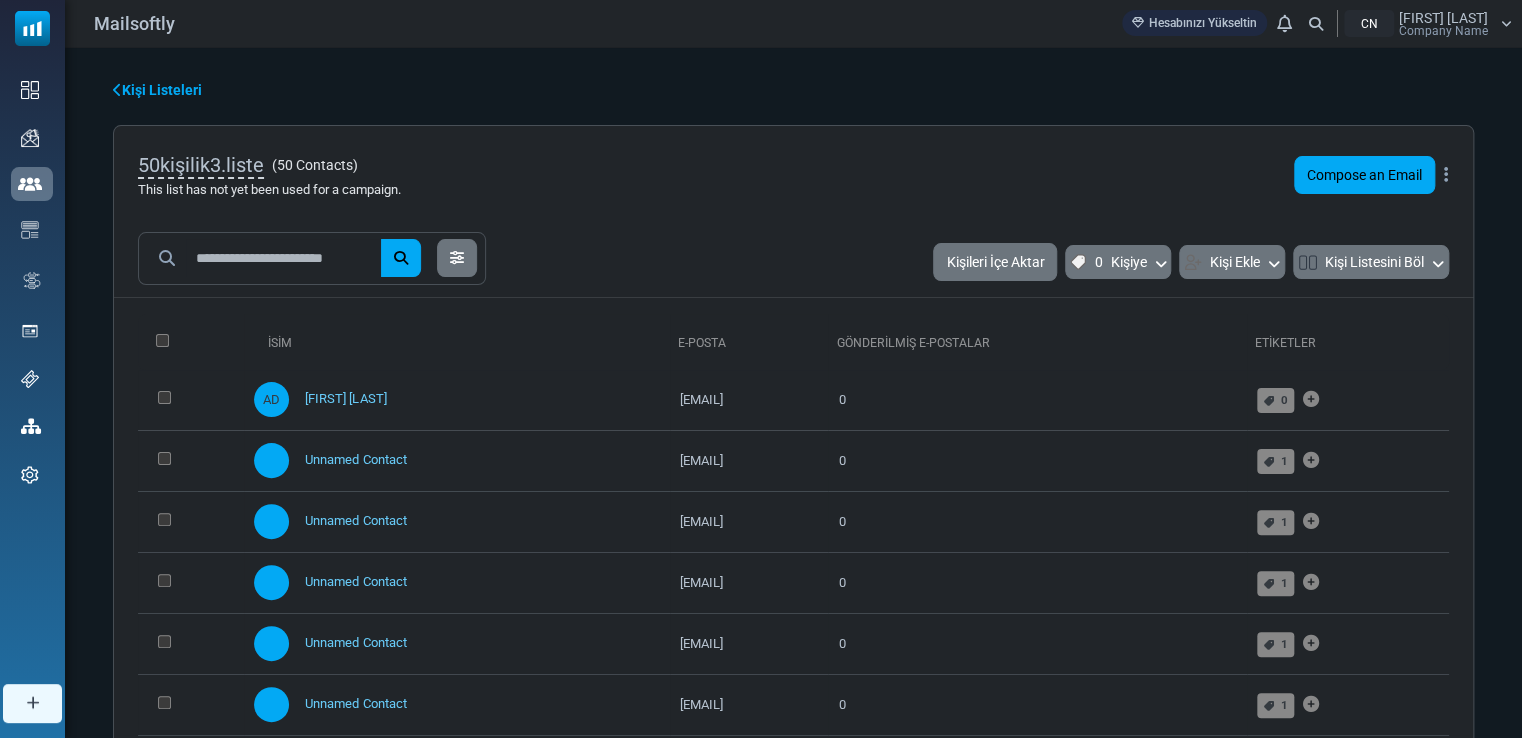 click at bounding box center [117, 90] 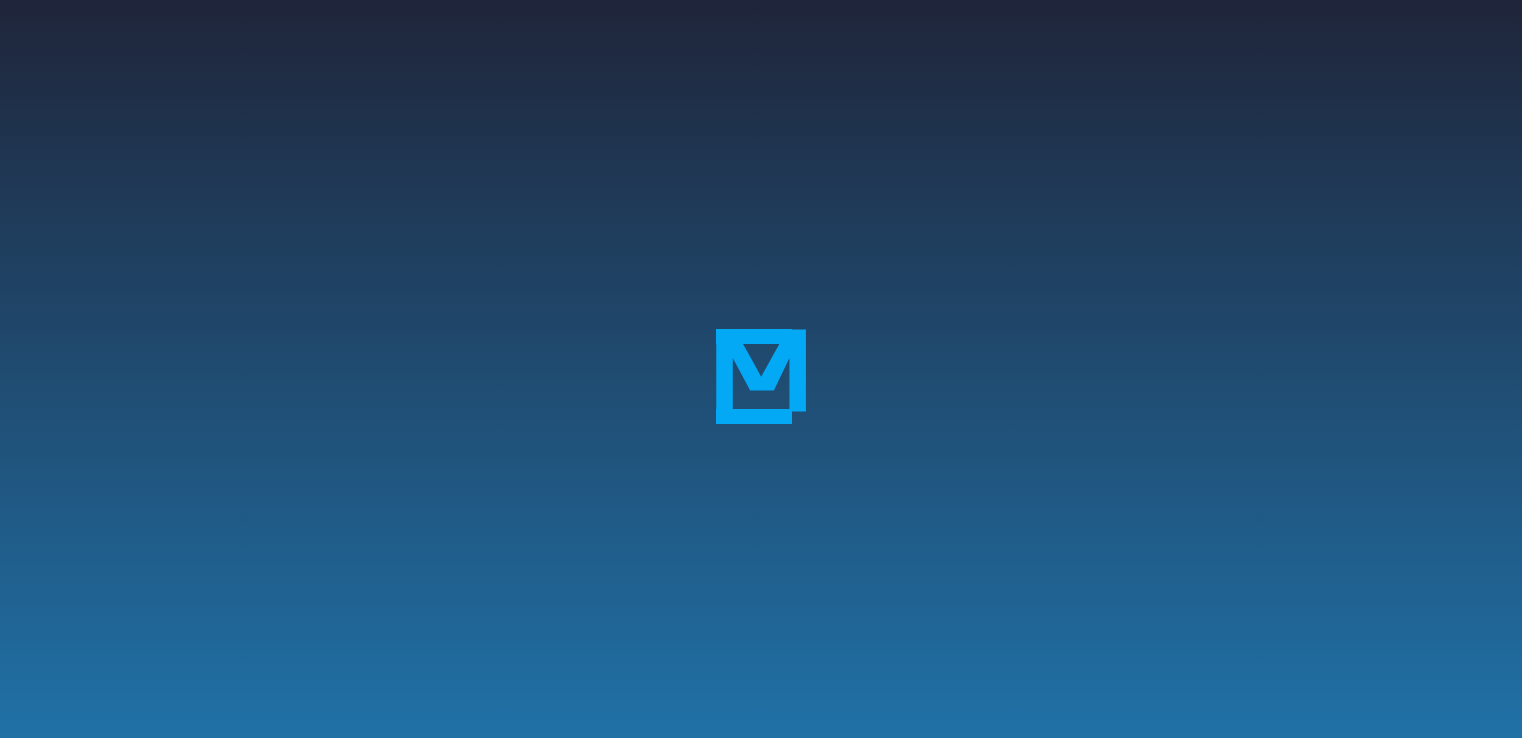 scroll, scrollTop: 0, scrollLeft: 0, axis: both 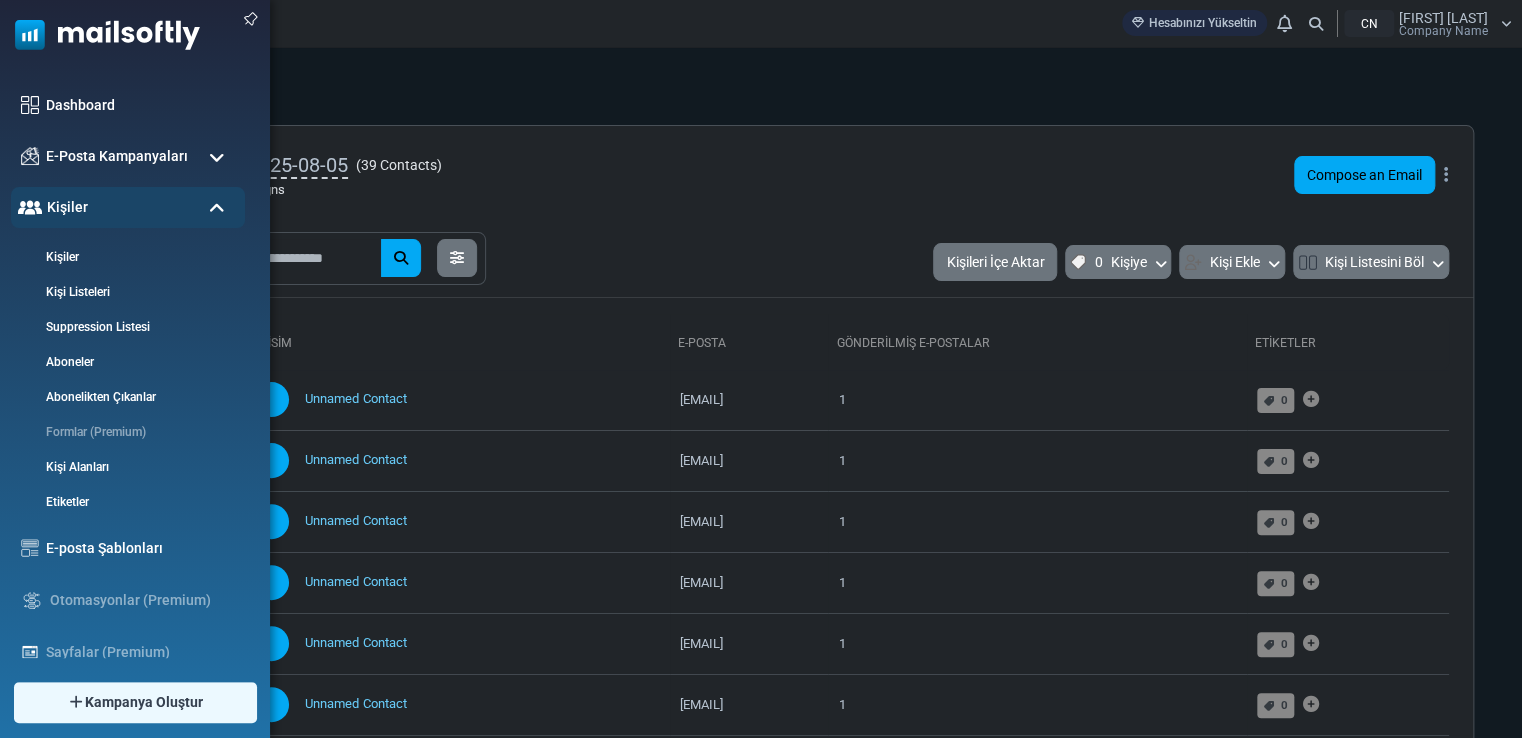 click at bounding box center (217, 158) 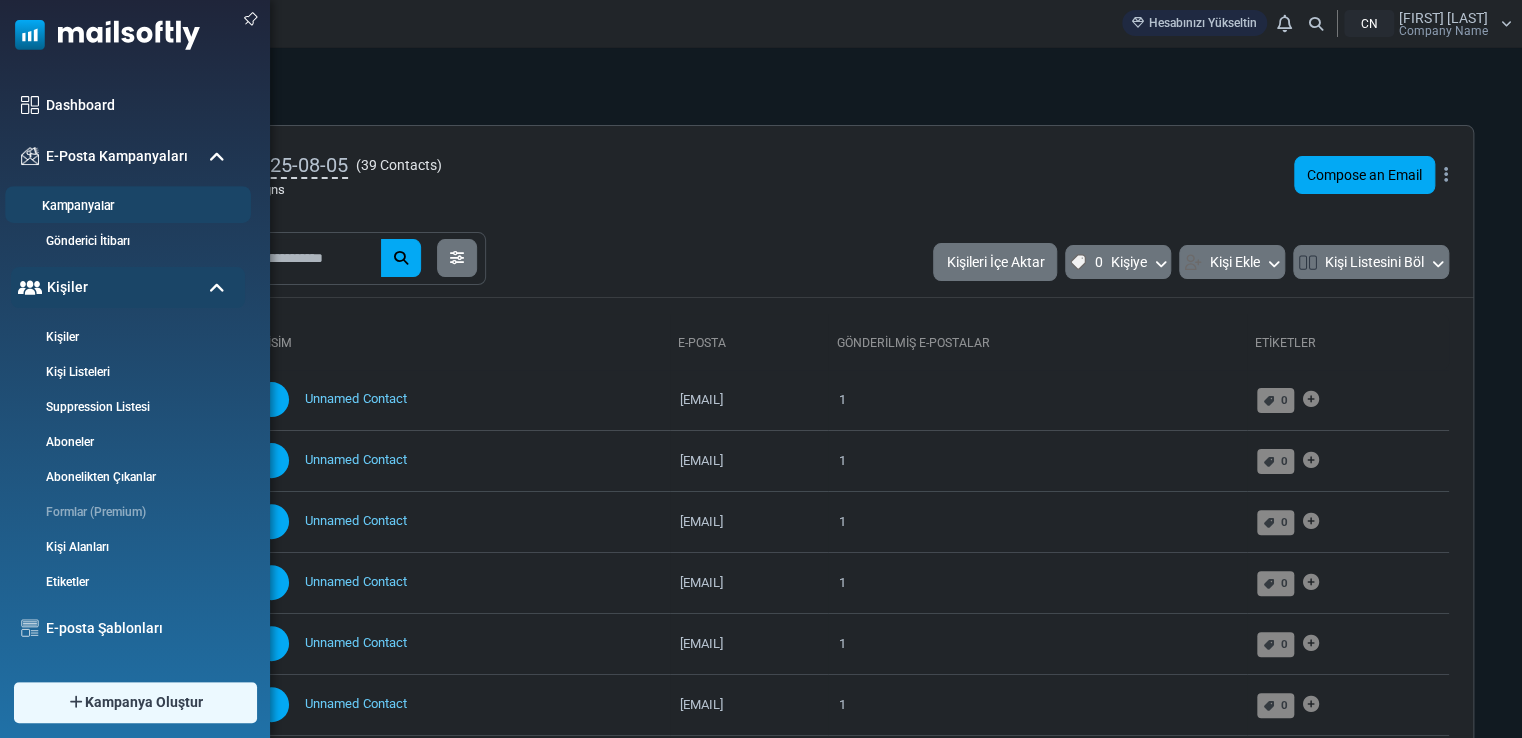click on "Kampanyalar" at bounding box center (125, 206) 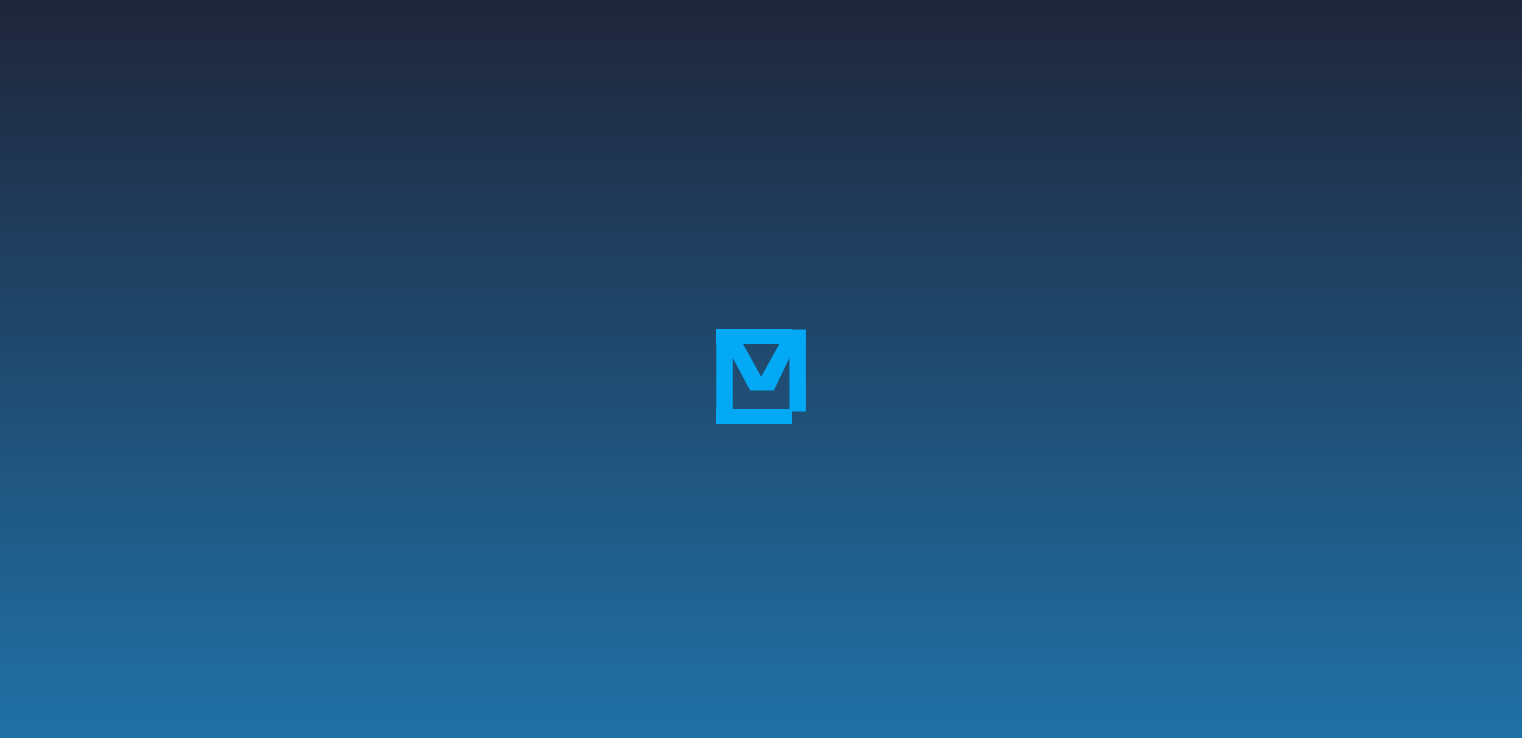 scroll, scrollTop: 0, scrollLeft: 0, axis: both 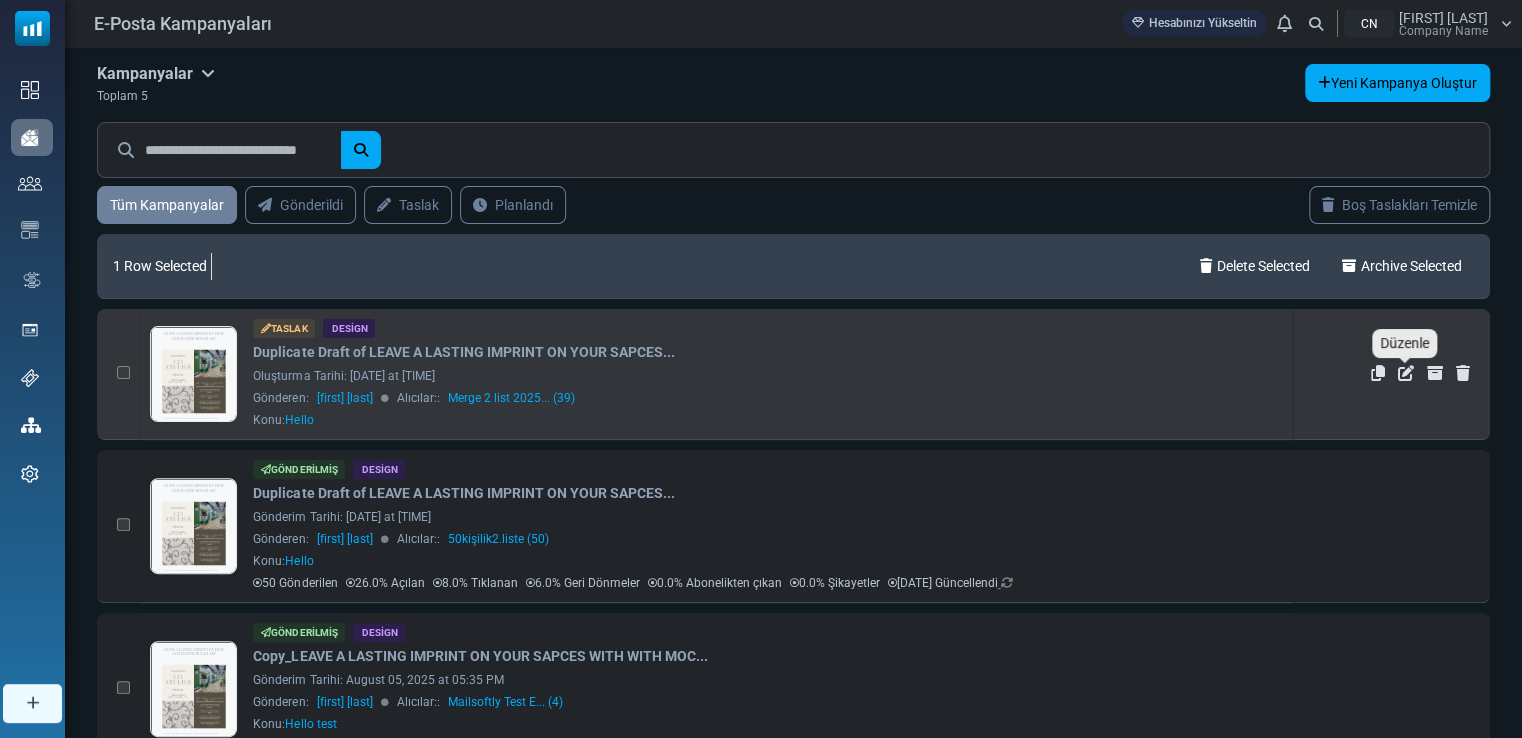 click at bounding box center (1406, 373) 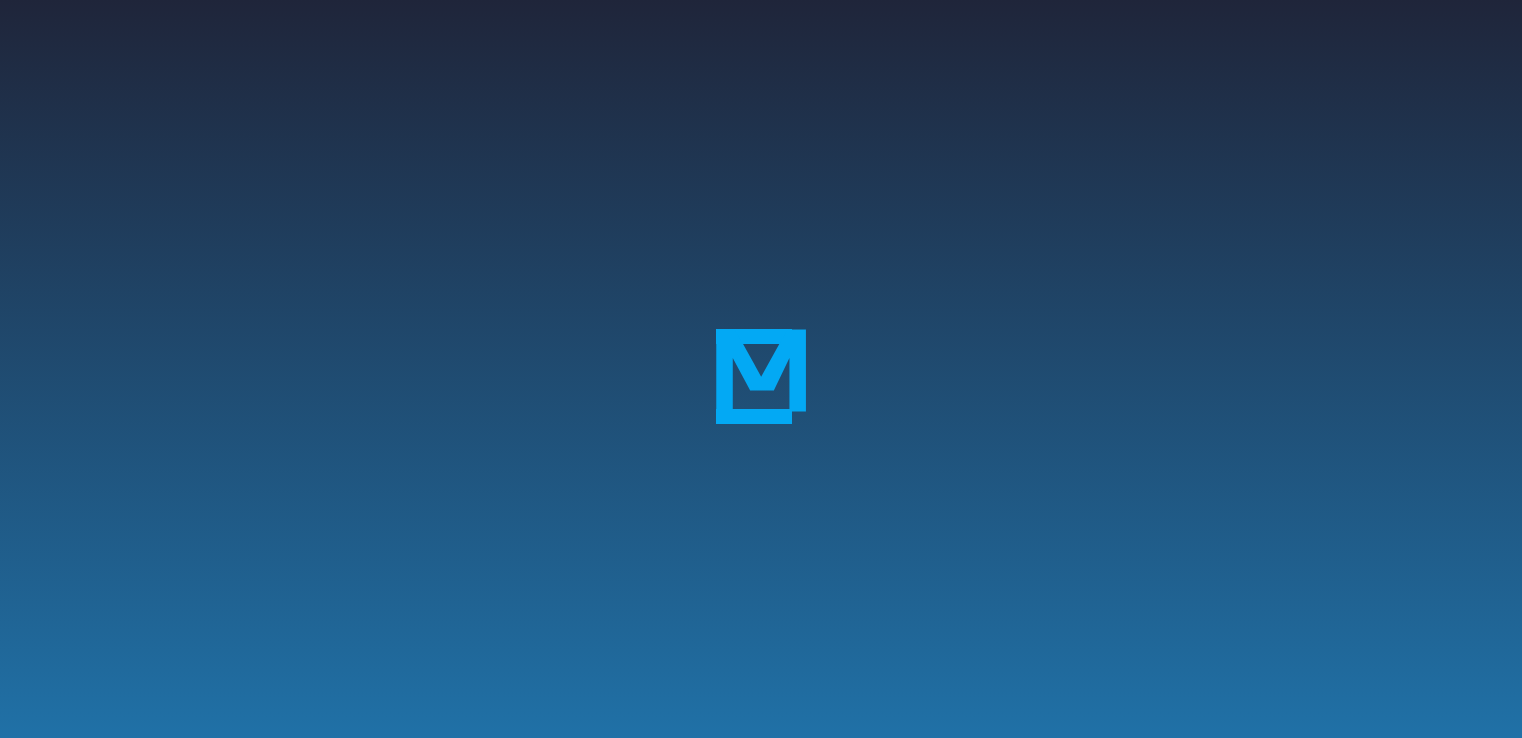 scroll, scrollTop: 0, scrollLeft: 0, axis: both 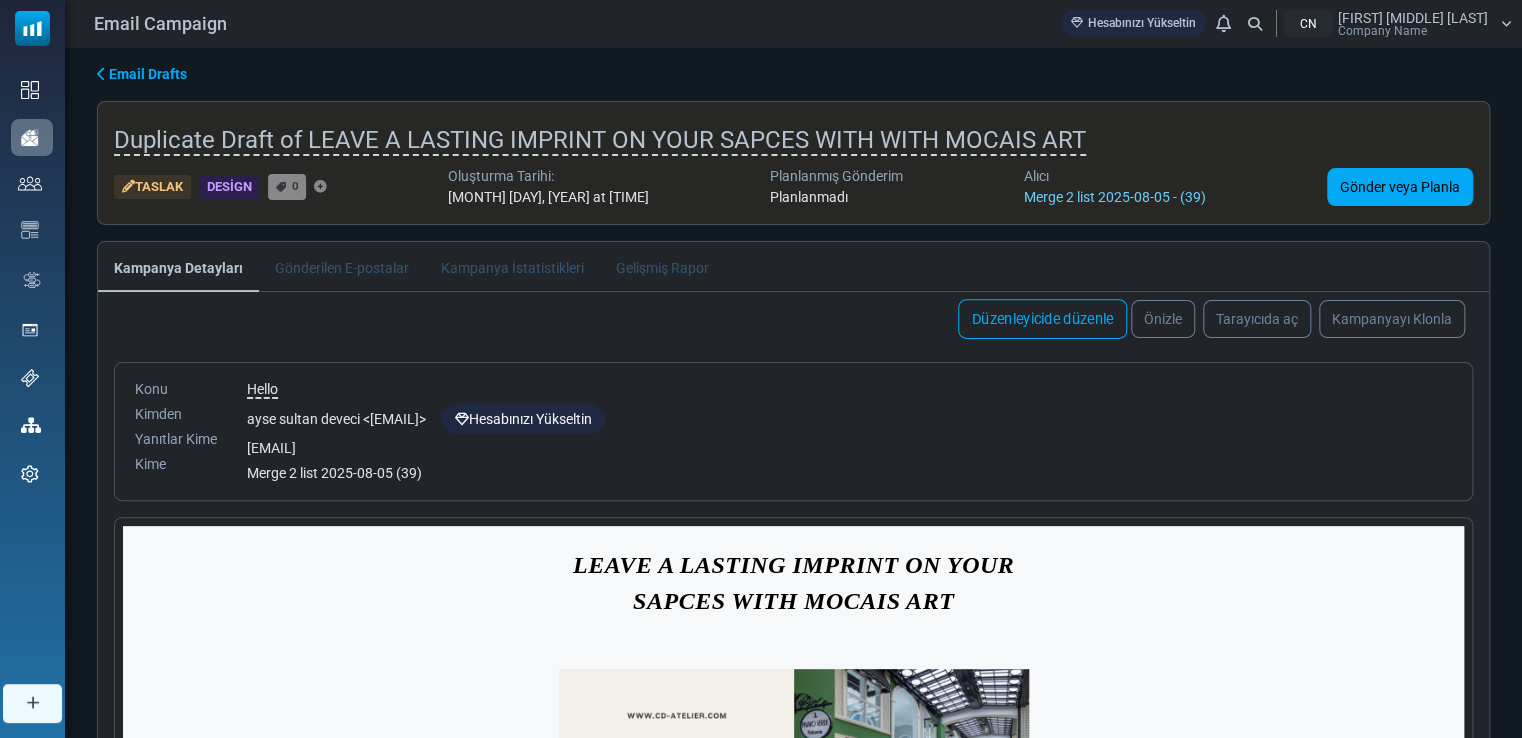 click on "Düzenleyicide düzenle" at bounding box center [1042, 319] 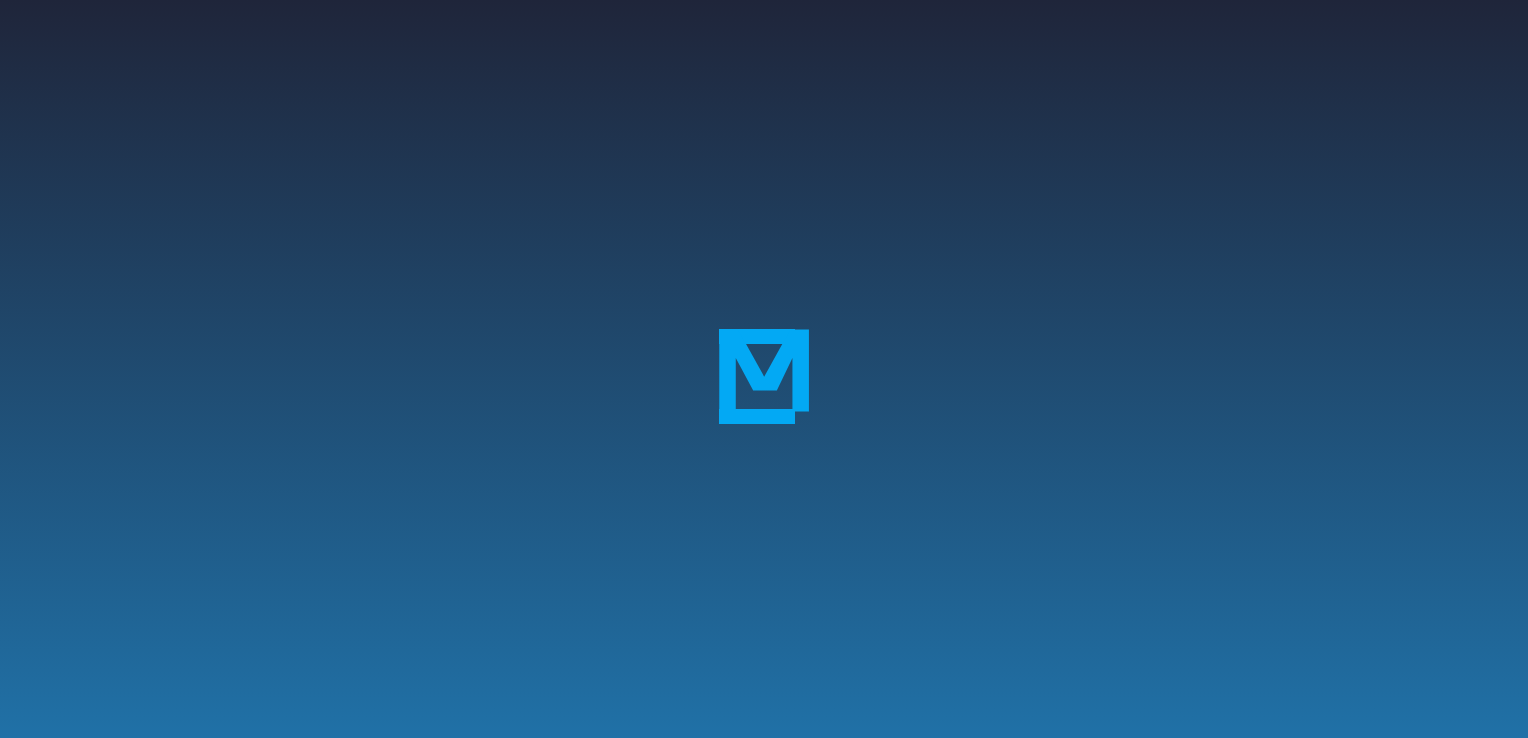 scroll, scrollTop: 0, scrollLeft: 0, axis: both 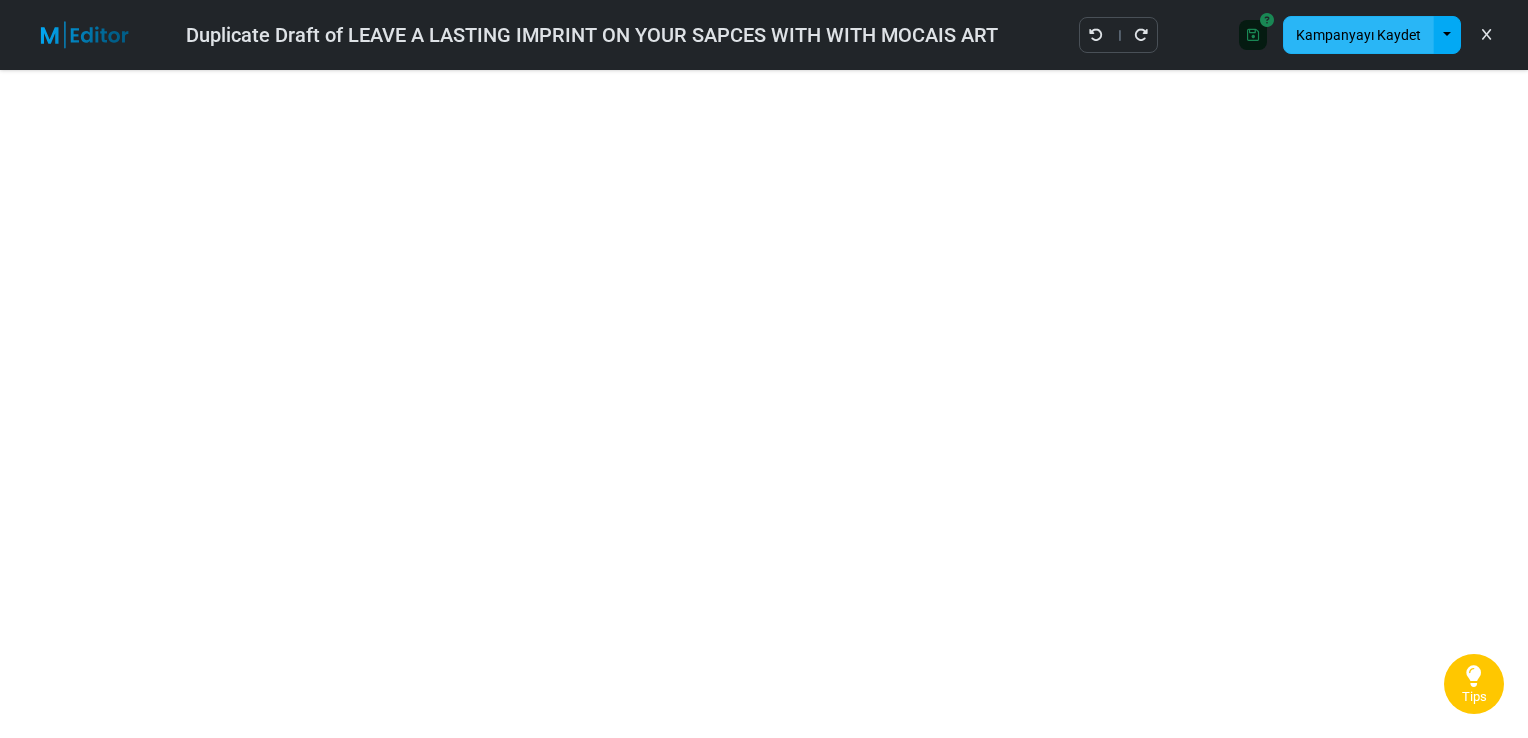 click on "Kampanyayı Kaydet" at bounding box center (1358, 35) 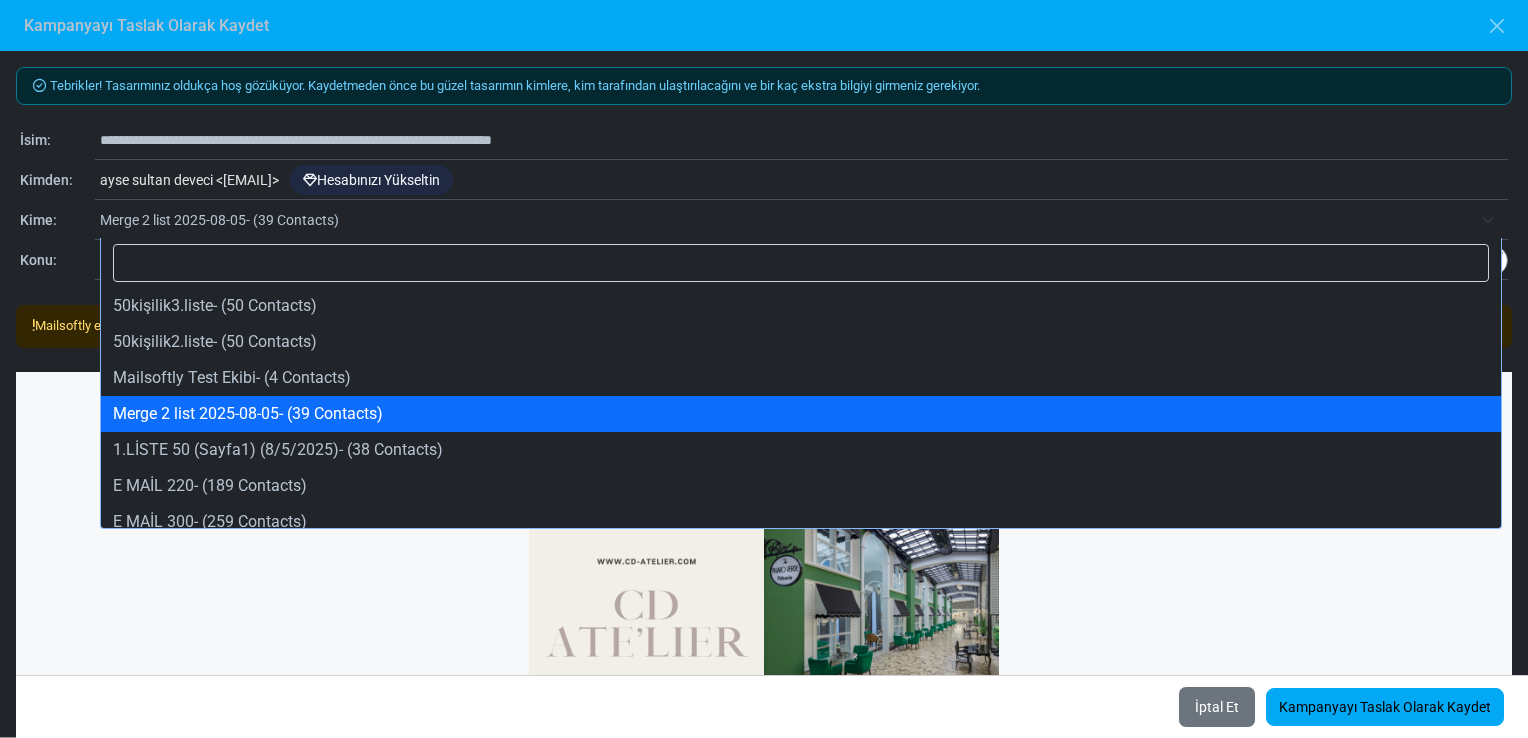 click on "Merge 2 list 2025-08-05- (39 Contacts)" at bounding box center (786, 220) 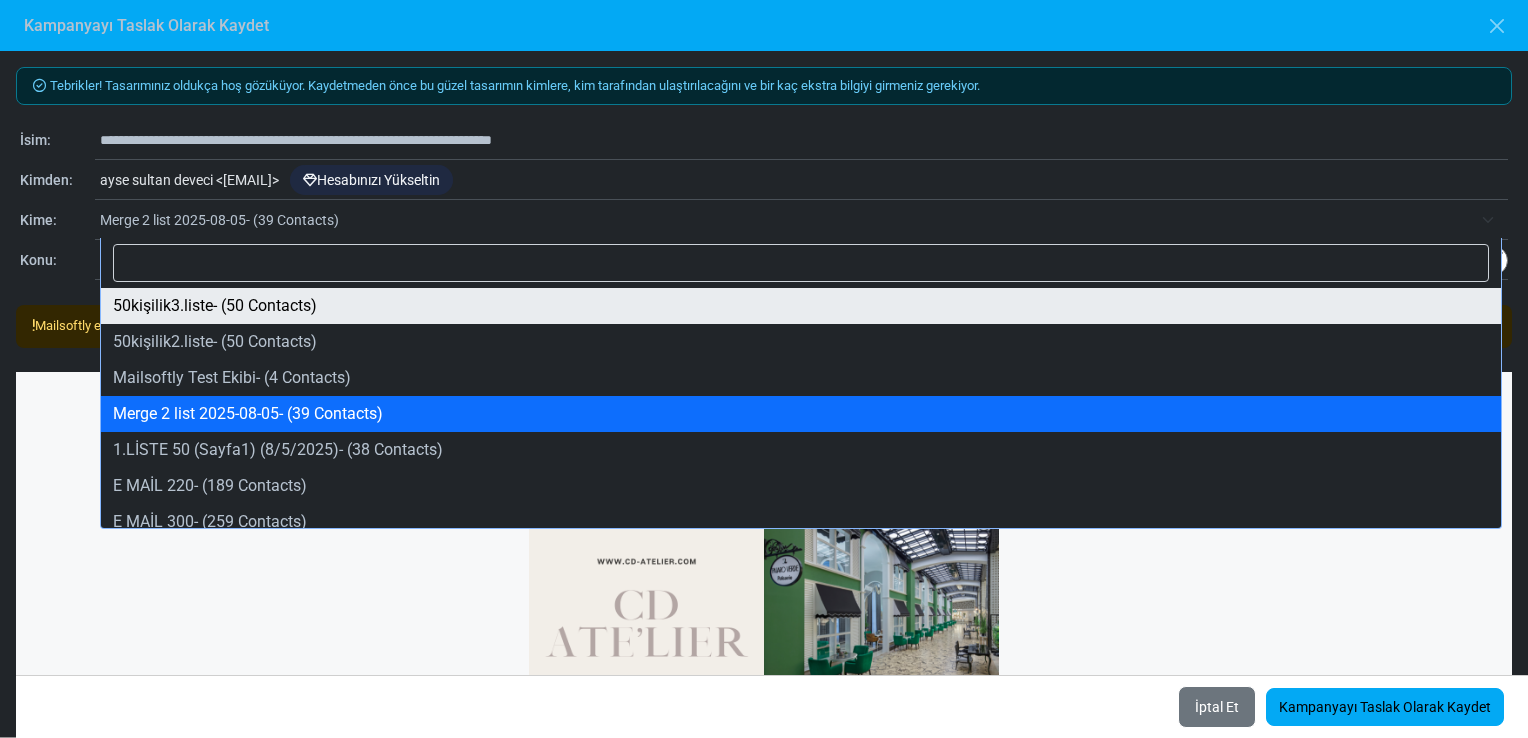 select on "*****" 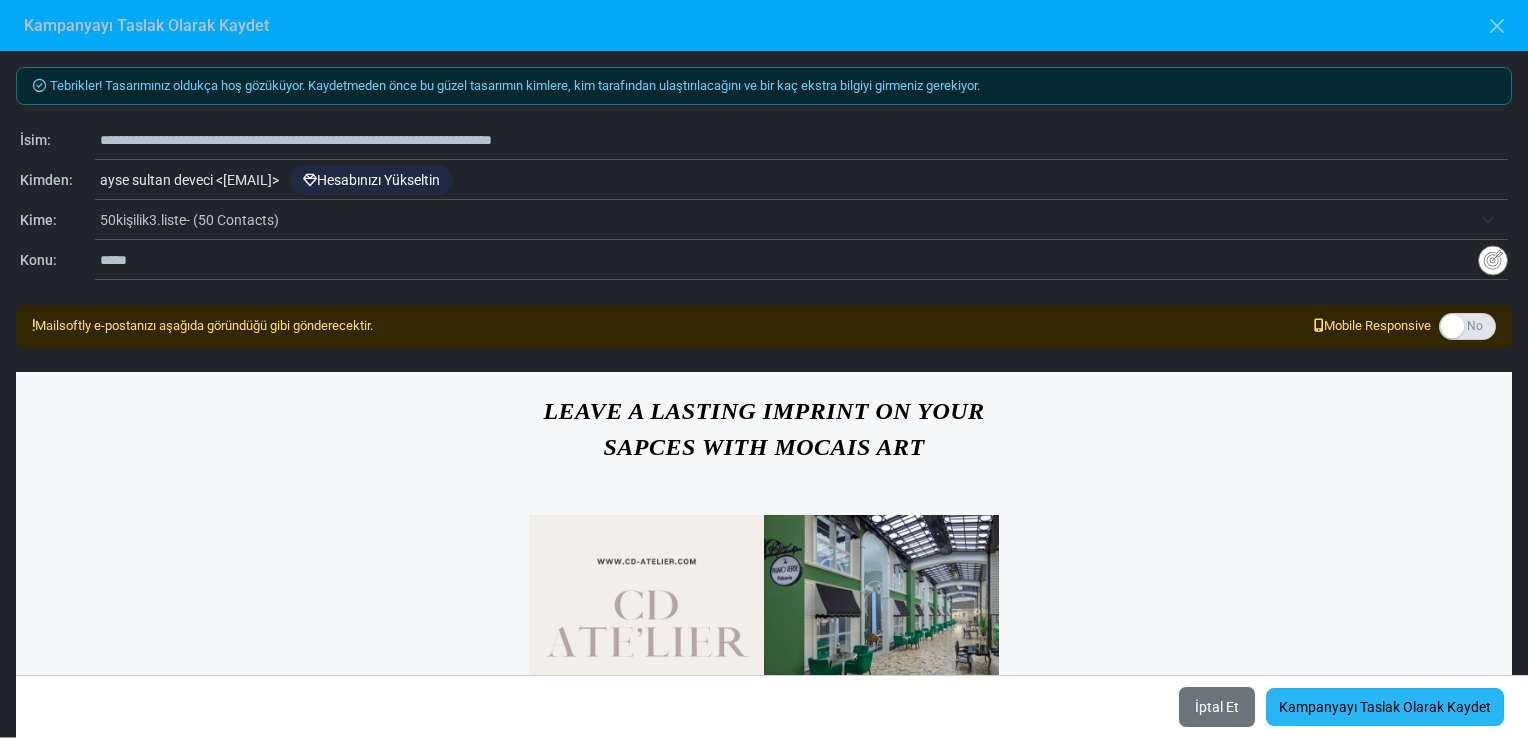 click on "Kampanyayı Taslak Olarak Kaydet" at bounding box center (1385, 707) 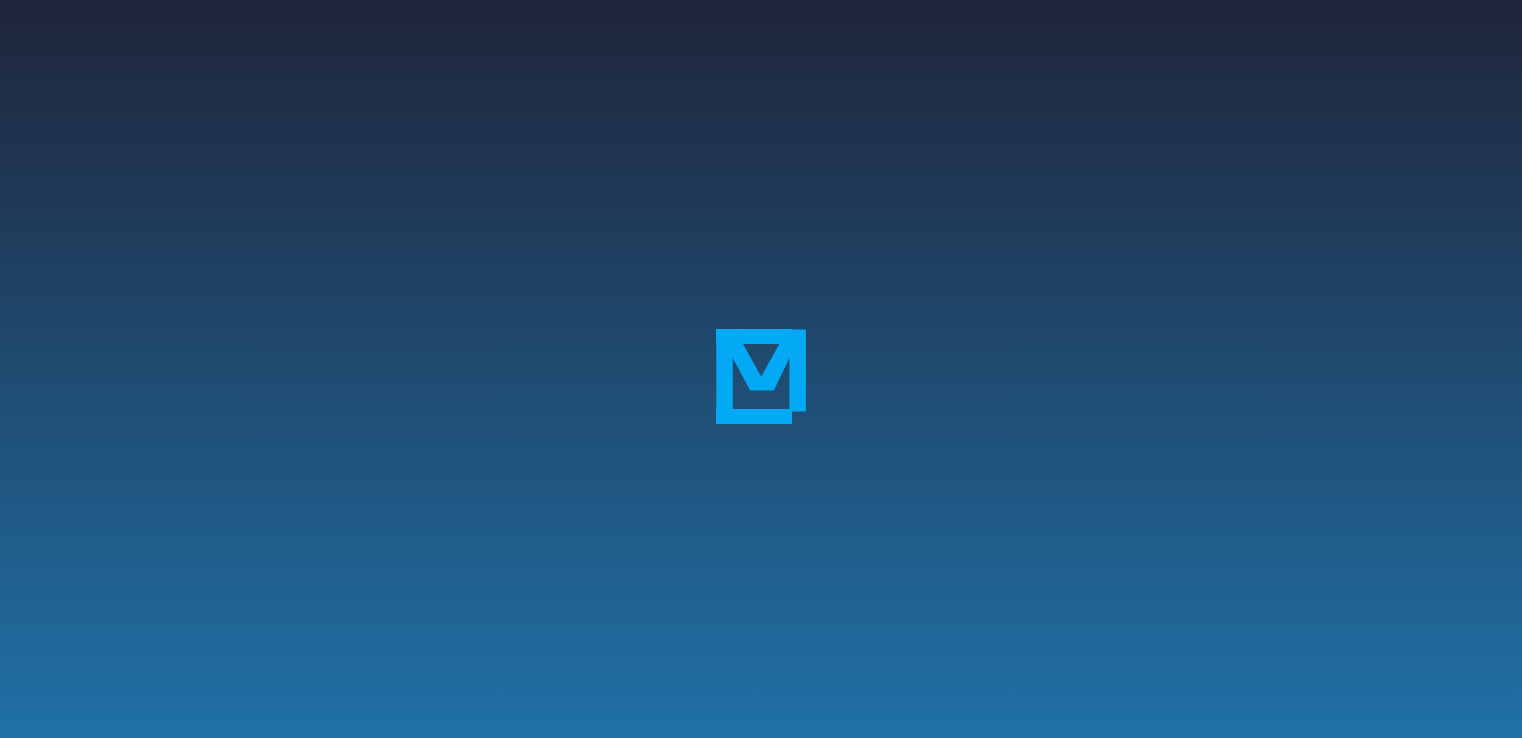 scroll, scrollTop: 0, scrollLeft: 0, axis: both 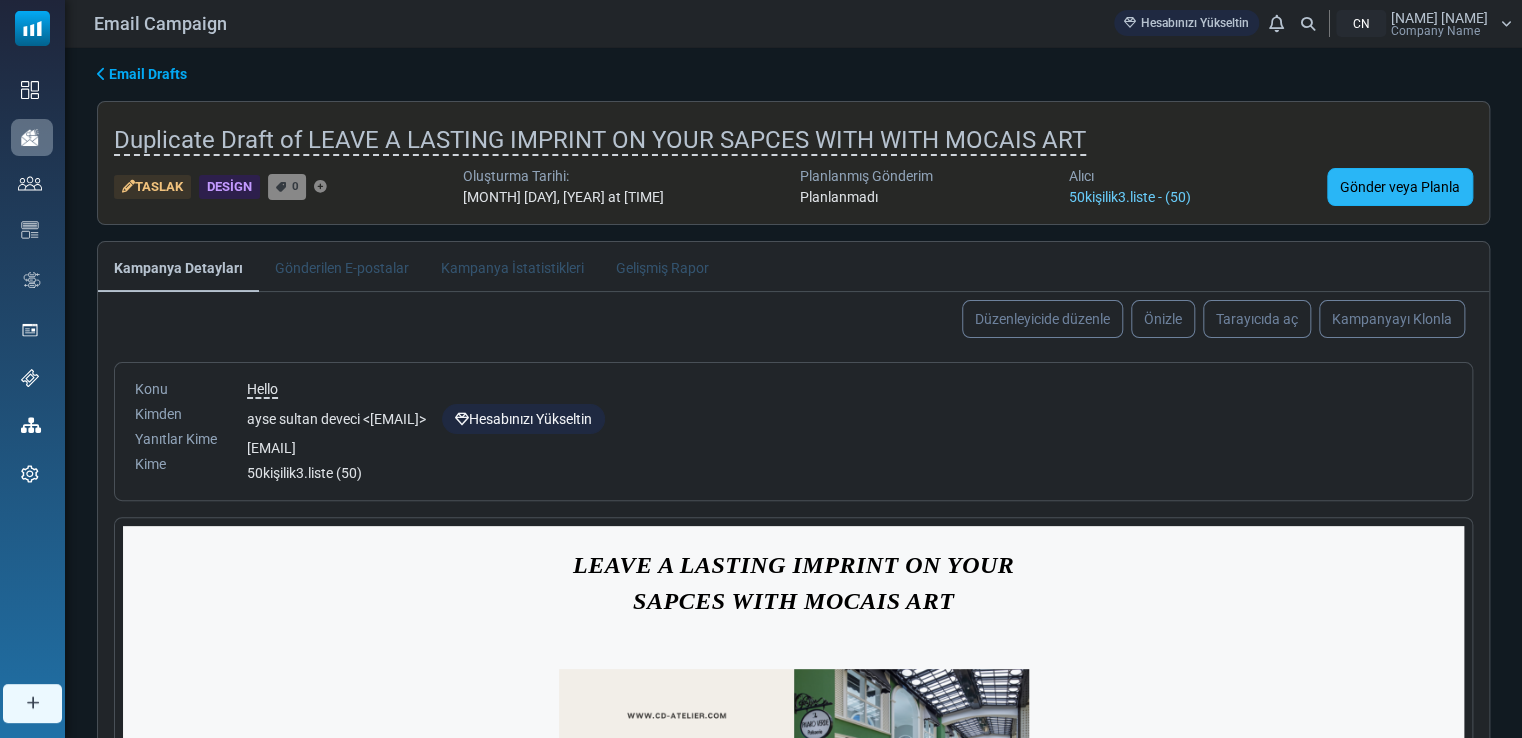 click on "Gönder veya Planla" at bounding box center [1400, 187] 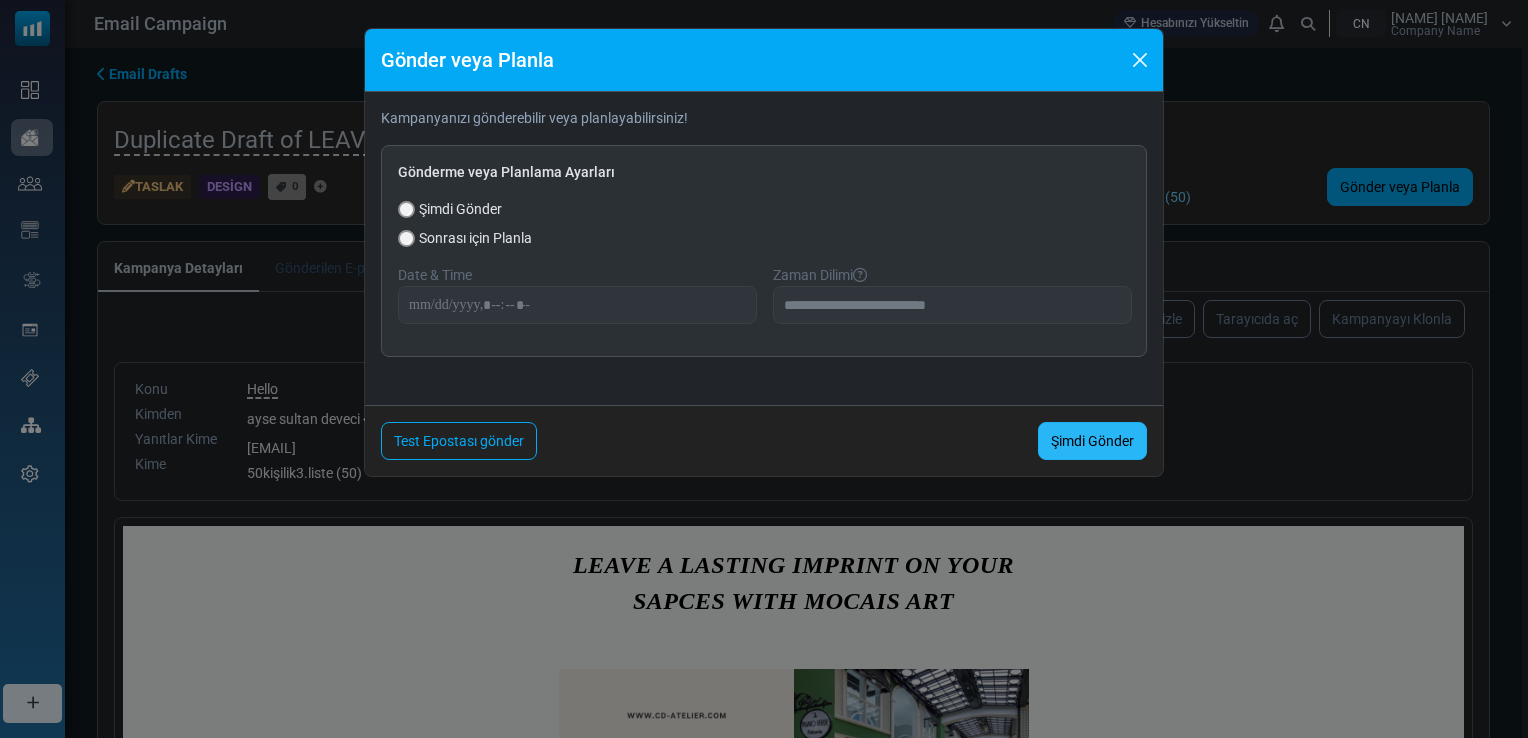 click on "Şimdi Gönder" at bounding box center [1092, 441] 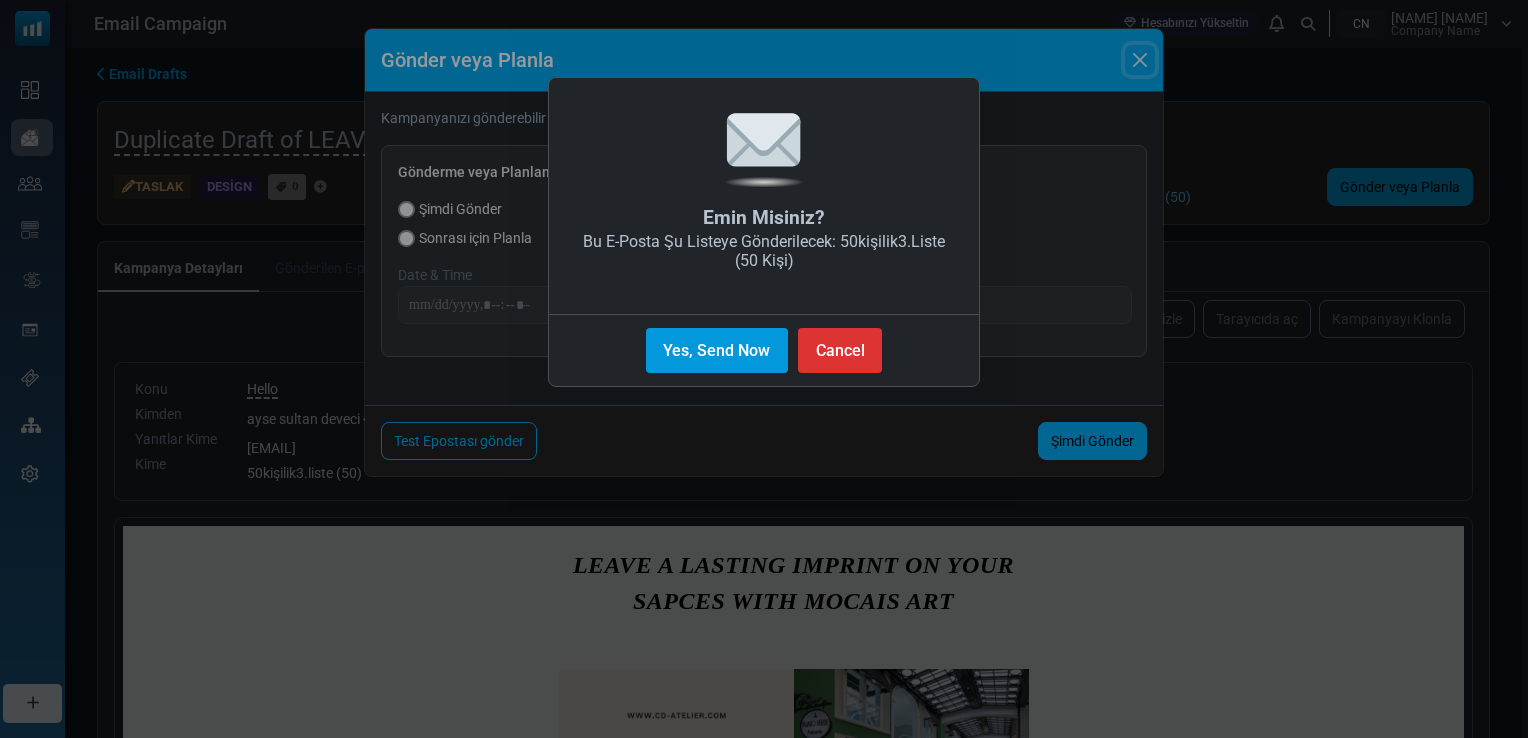 click on "Yes, Send Now" at bounding box center [717, 350] 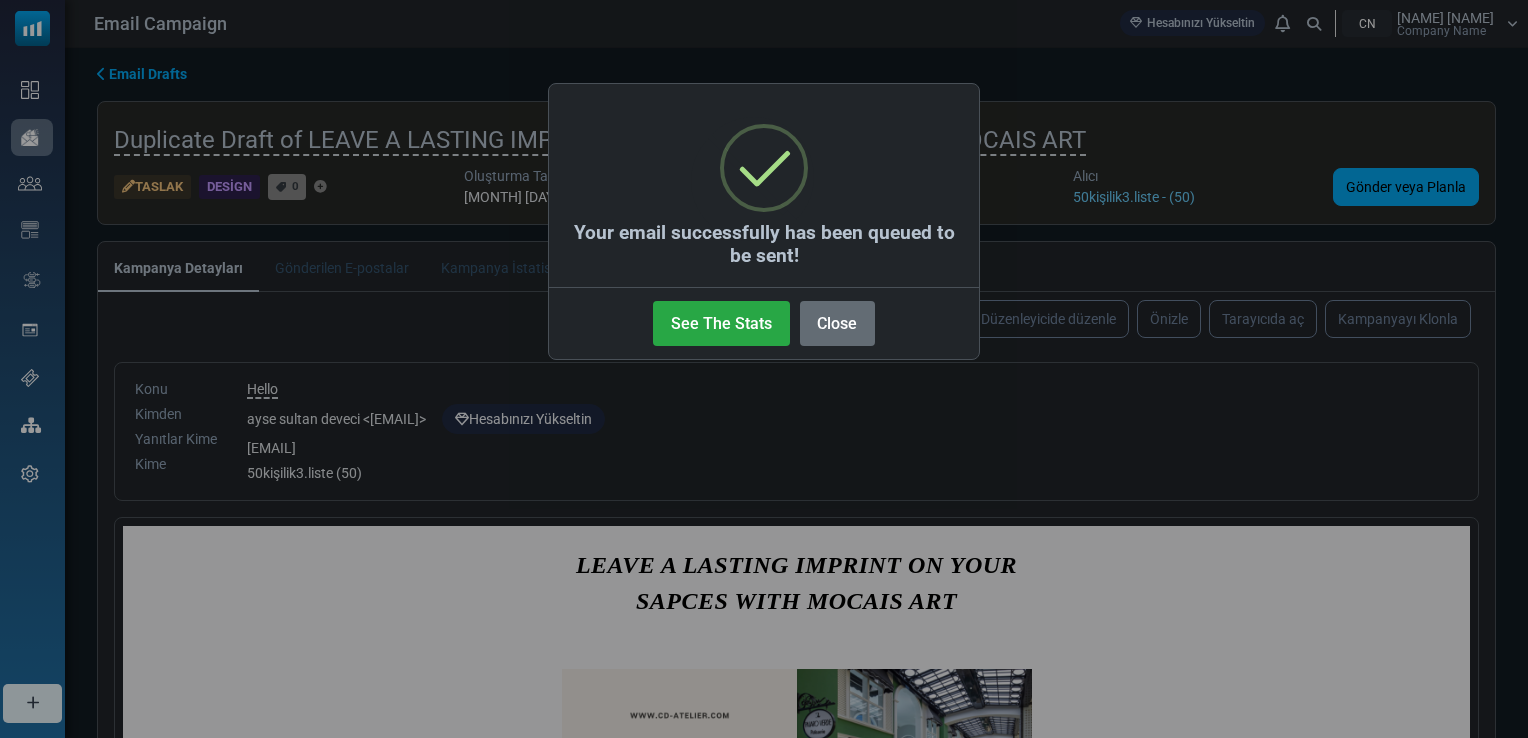 click on "Close" at bounding box center [837, 323] 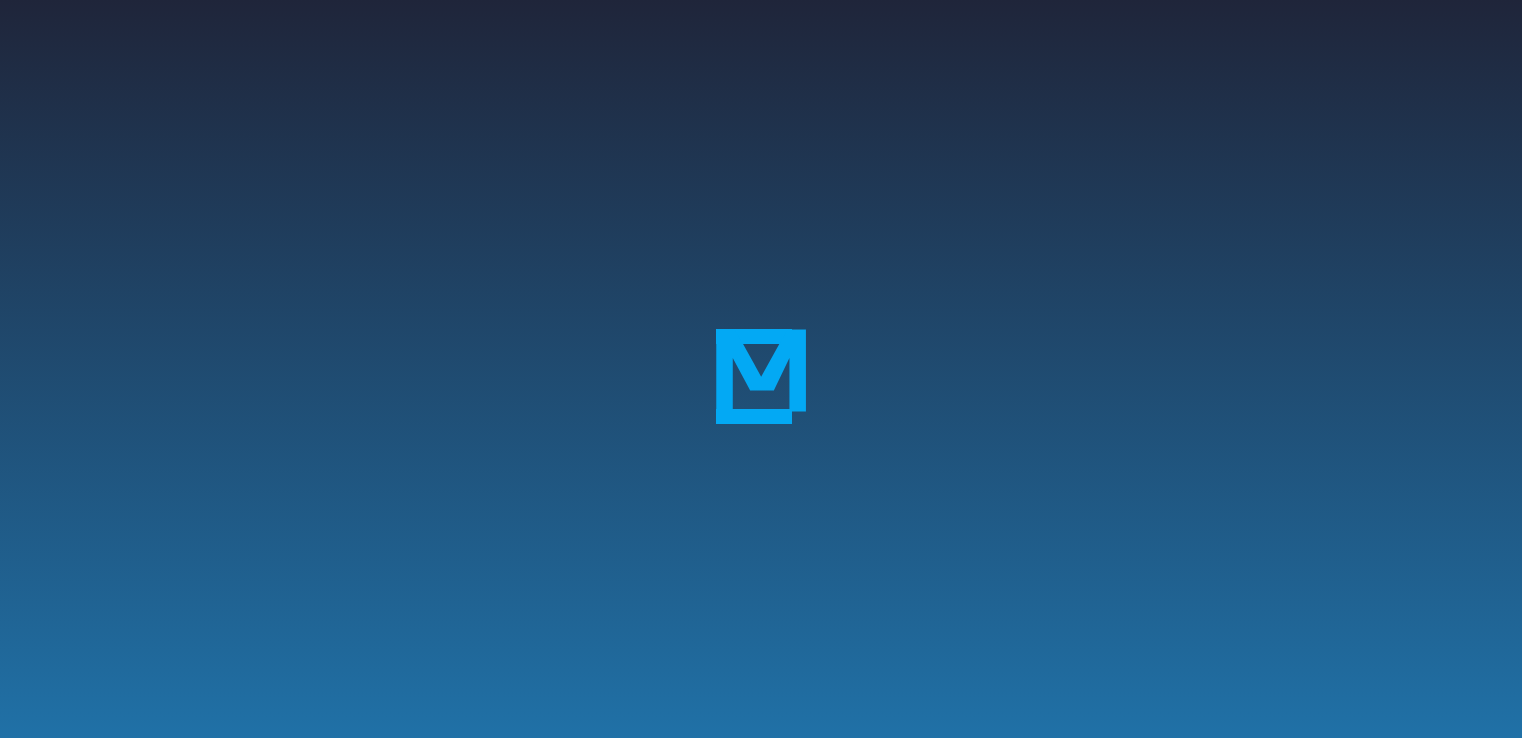 scroll, scrollTop: 0, scrollLeft: 0, axis: both 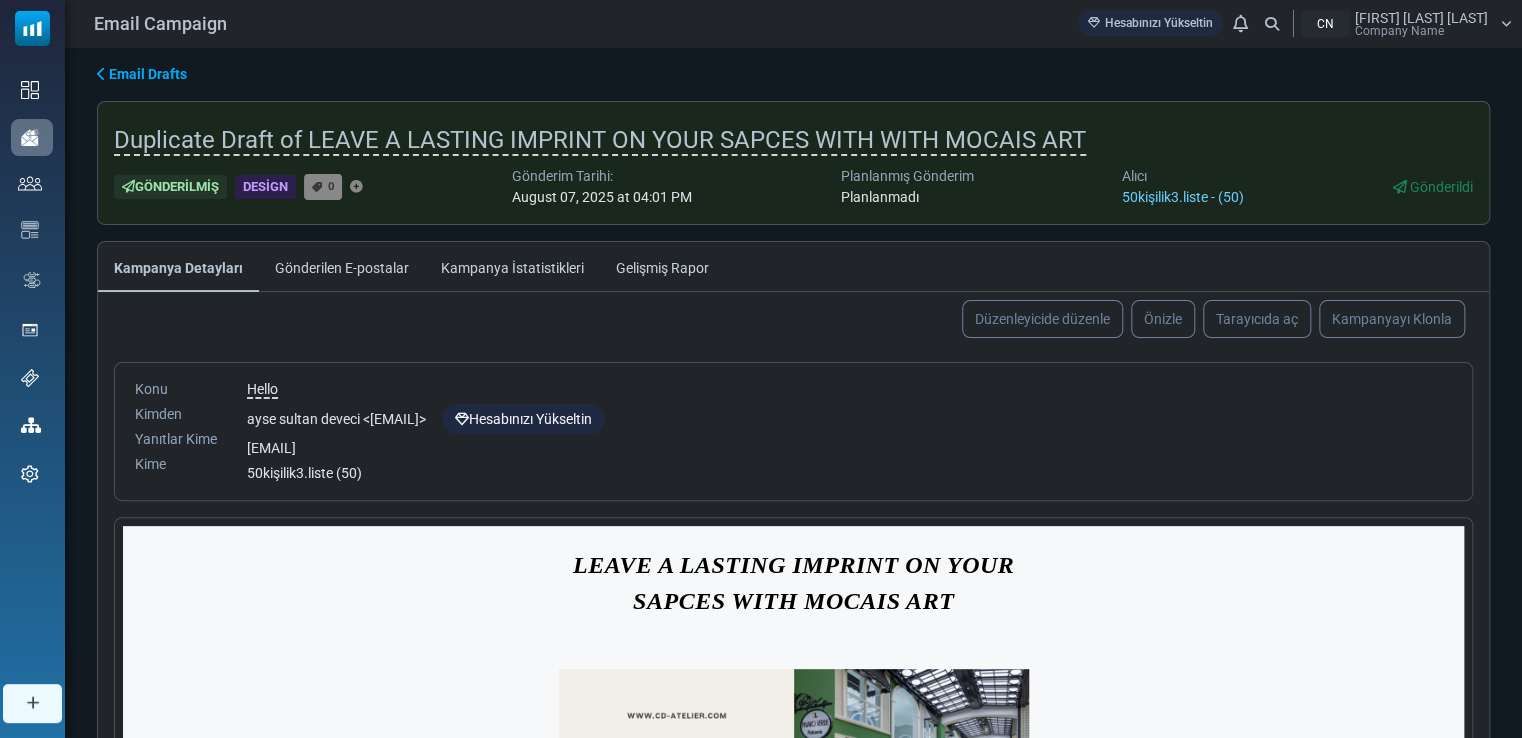 click on "Email Drafts" at bounding box center [142, 74] 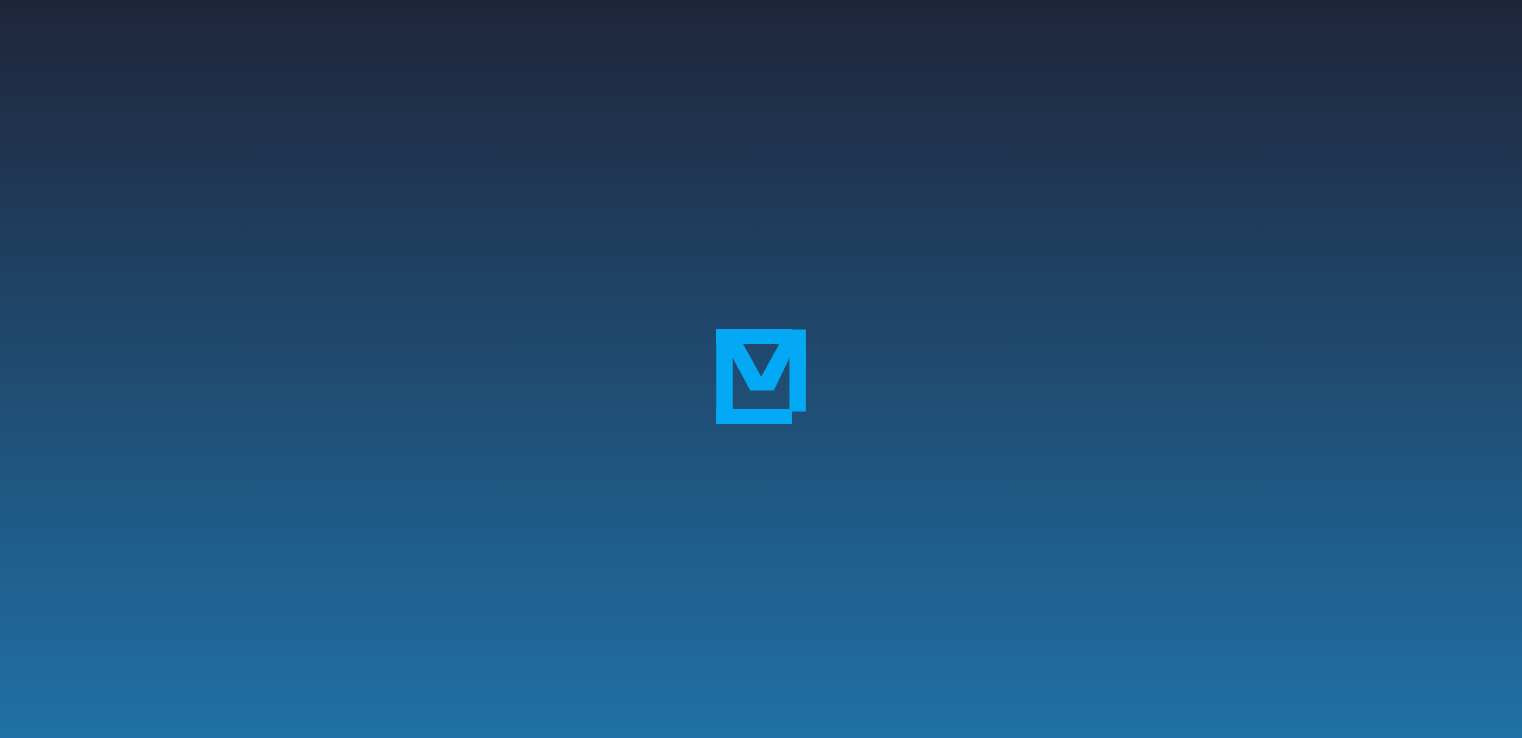 scroll, scrollTop: 0, scrollLeft: 0, axis: both 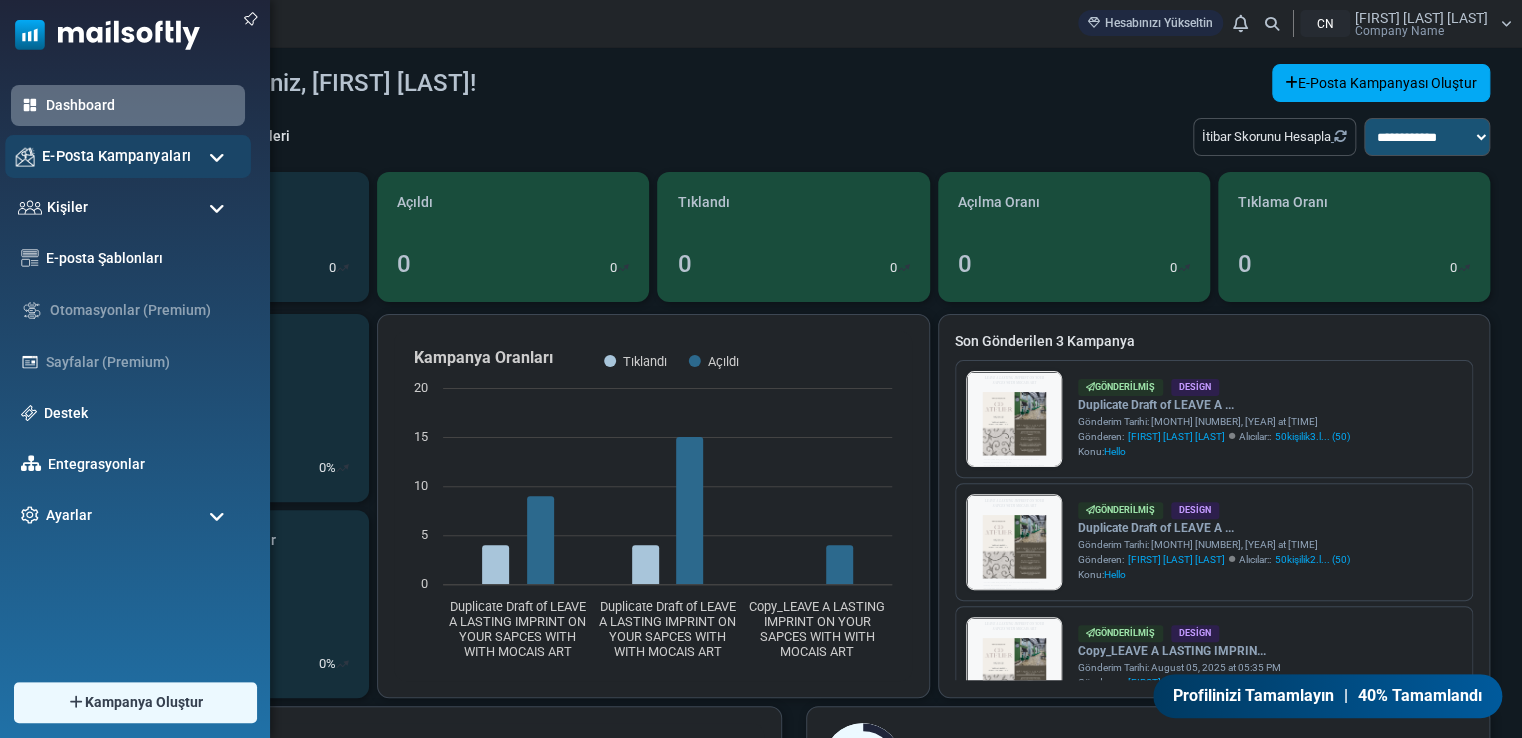 click on "E-Posta Kampanyaları" at bounding box center (128, 156) 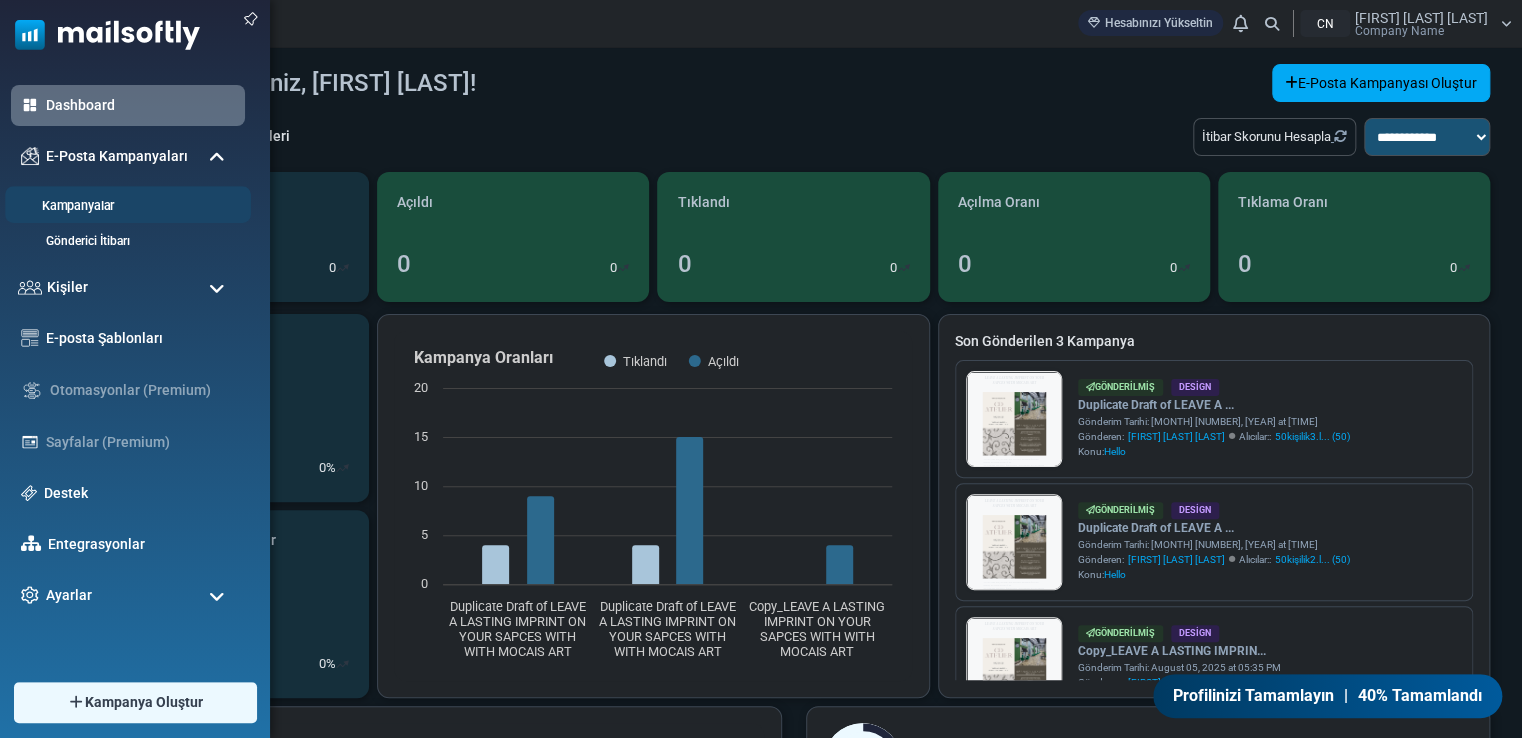 click on "Kampanyalar" at bounding box center [125, 206] 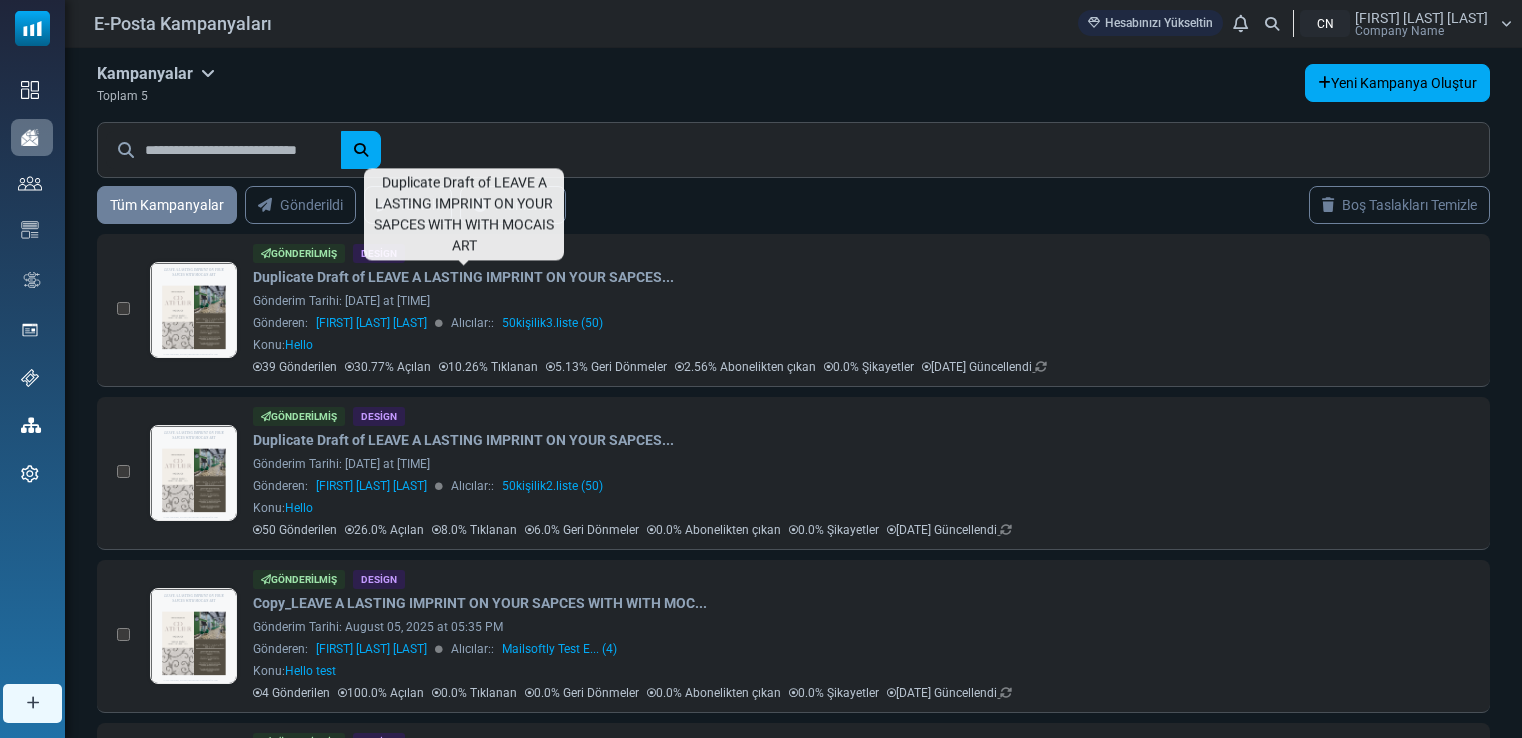 scroll, scrollTop: 0, scrollLeft: 0, axis: both 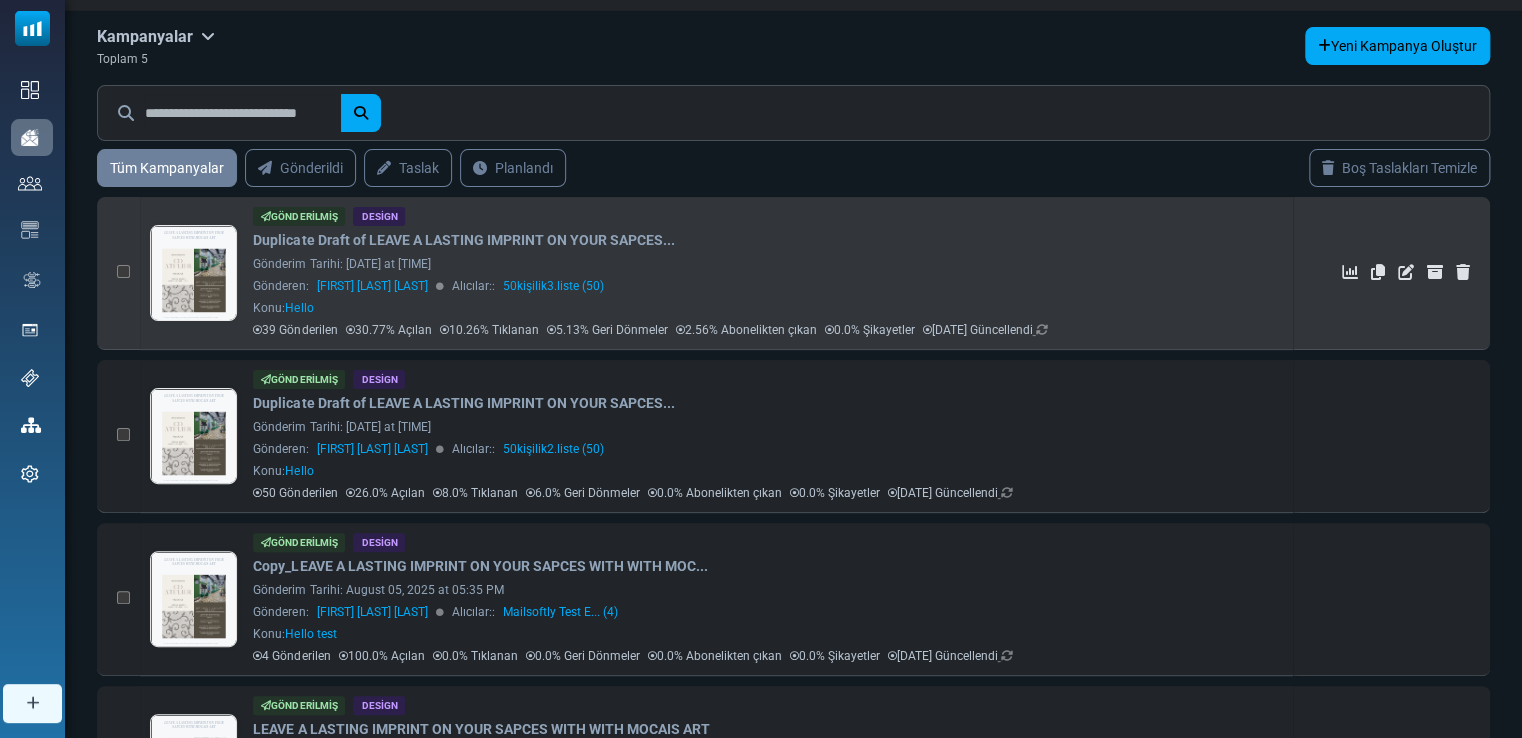 click at bounding box center (118, 273) 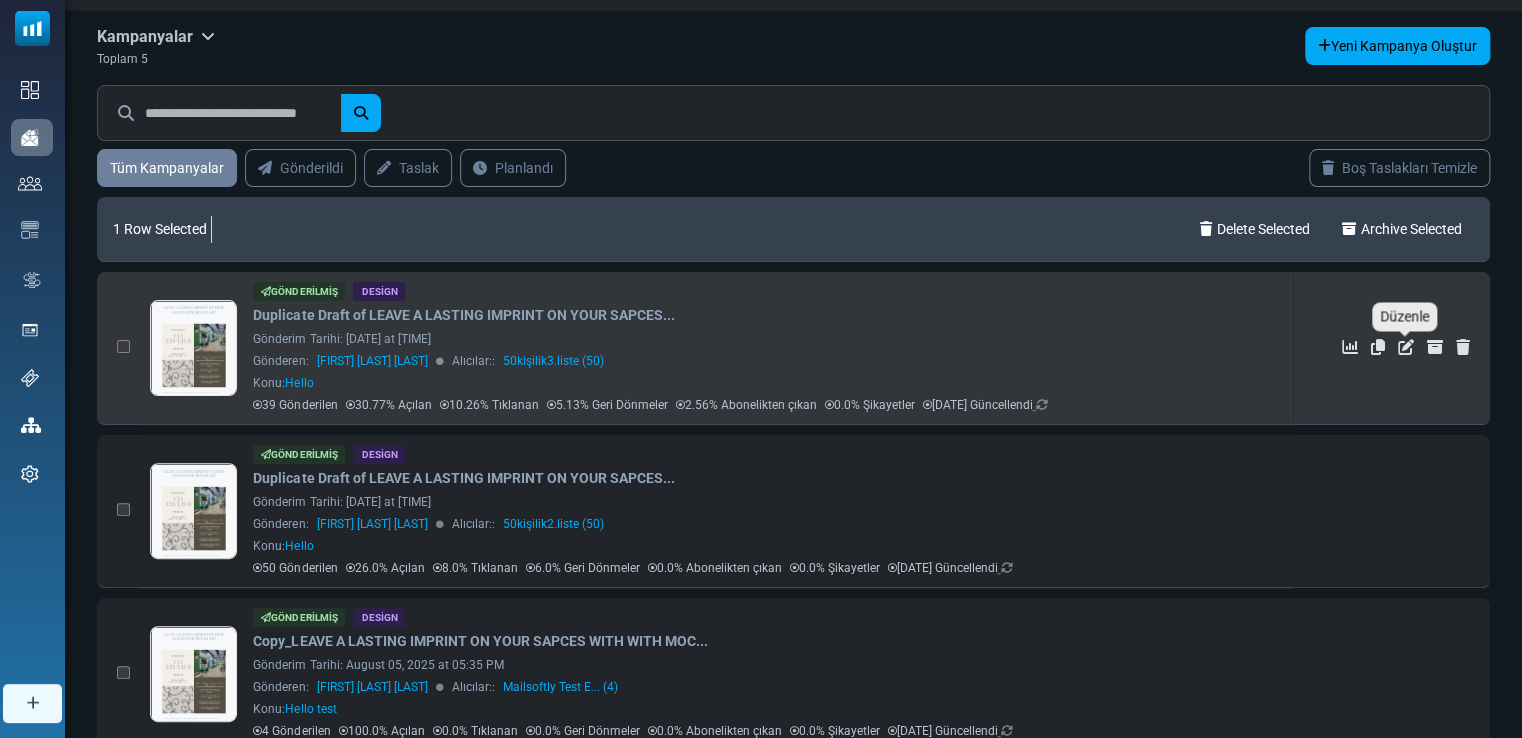 click at bounding box center (1406, 347) 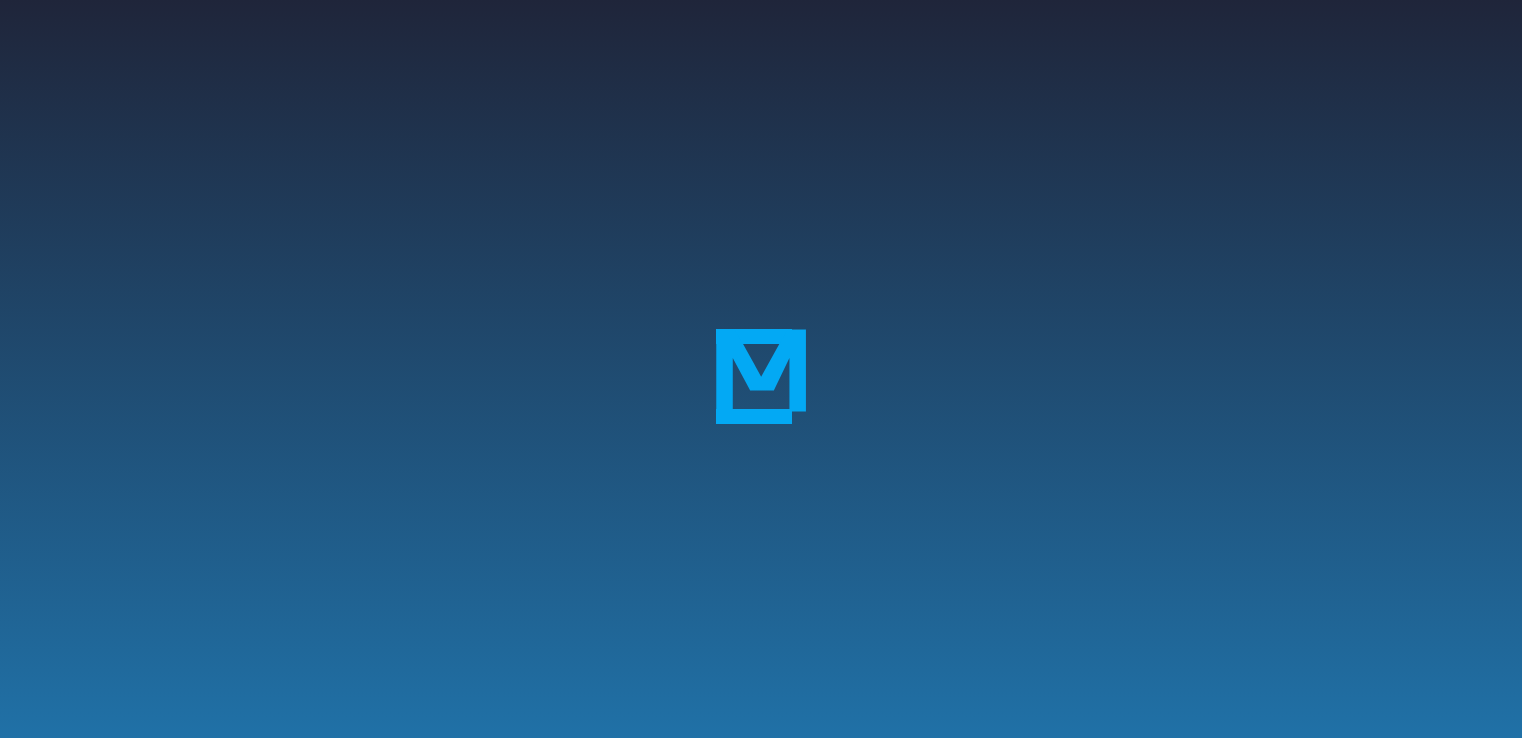 scroll, scrollTop: 0, scrollLeft: 0, axis: both 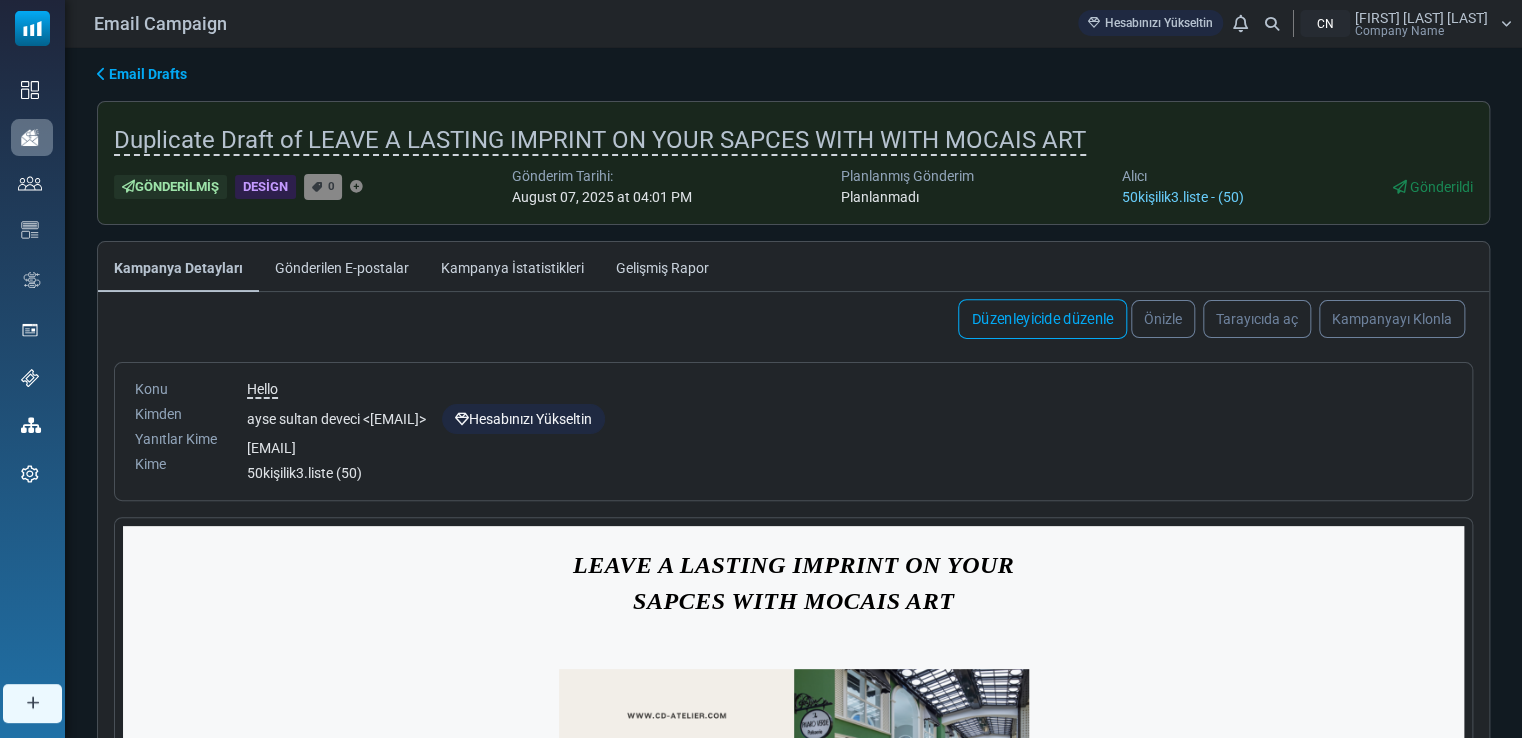click on "Düzenleyicide düzenle" at bounding box center [1042, 319] 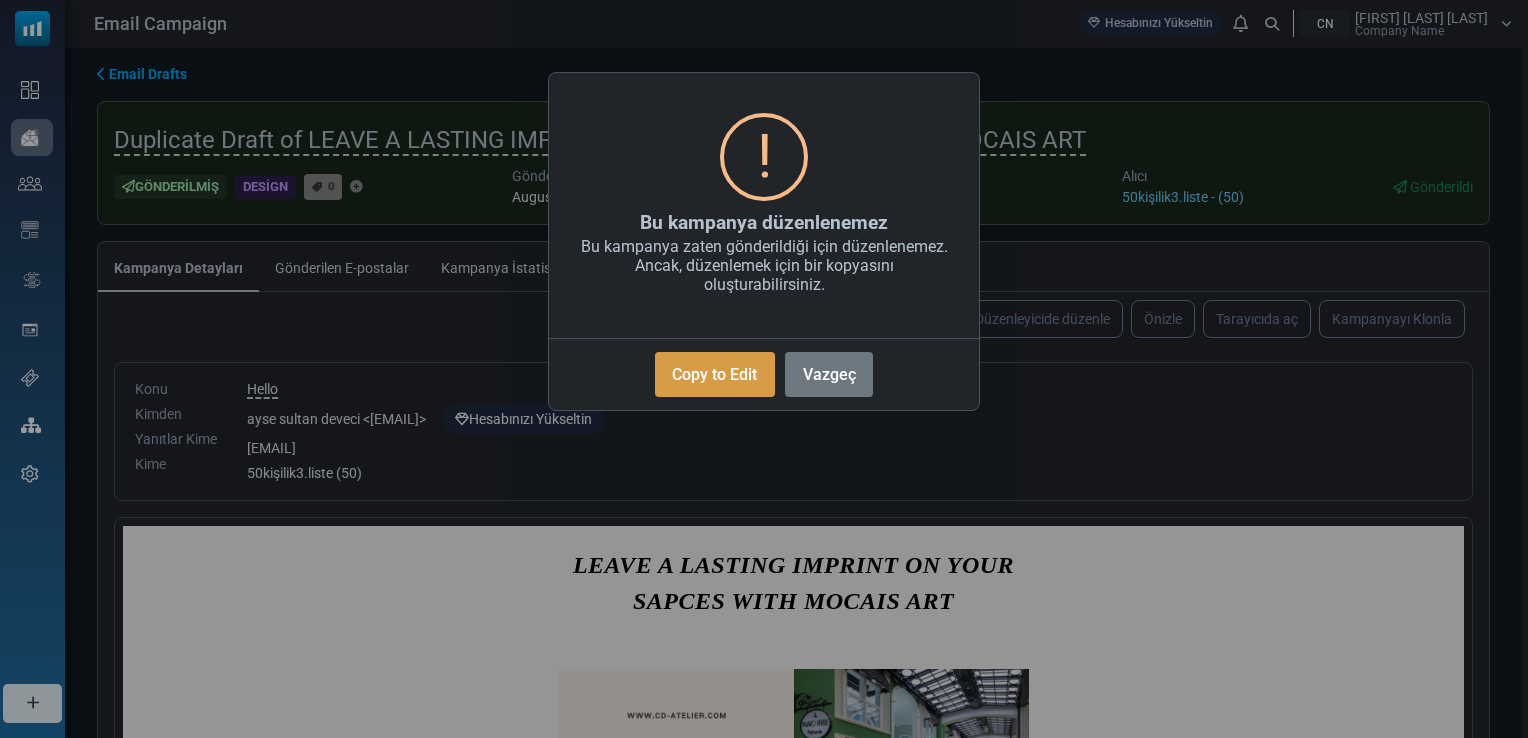 click on "Copy to Edit" at bounding box center (715, 374) 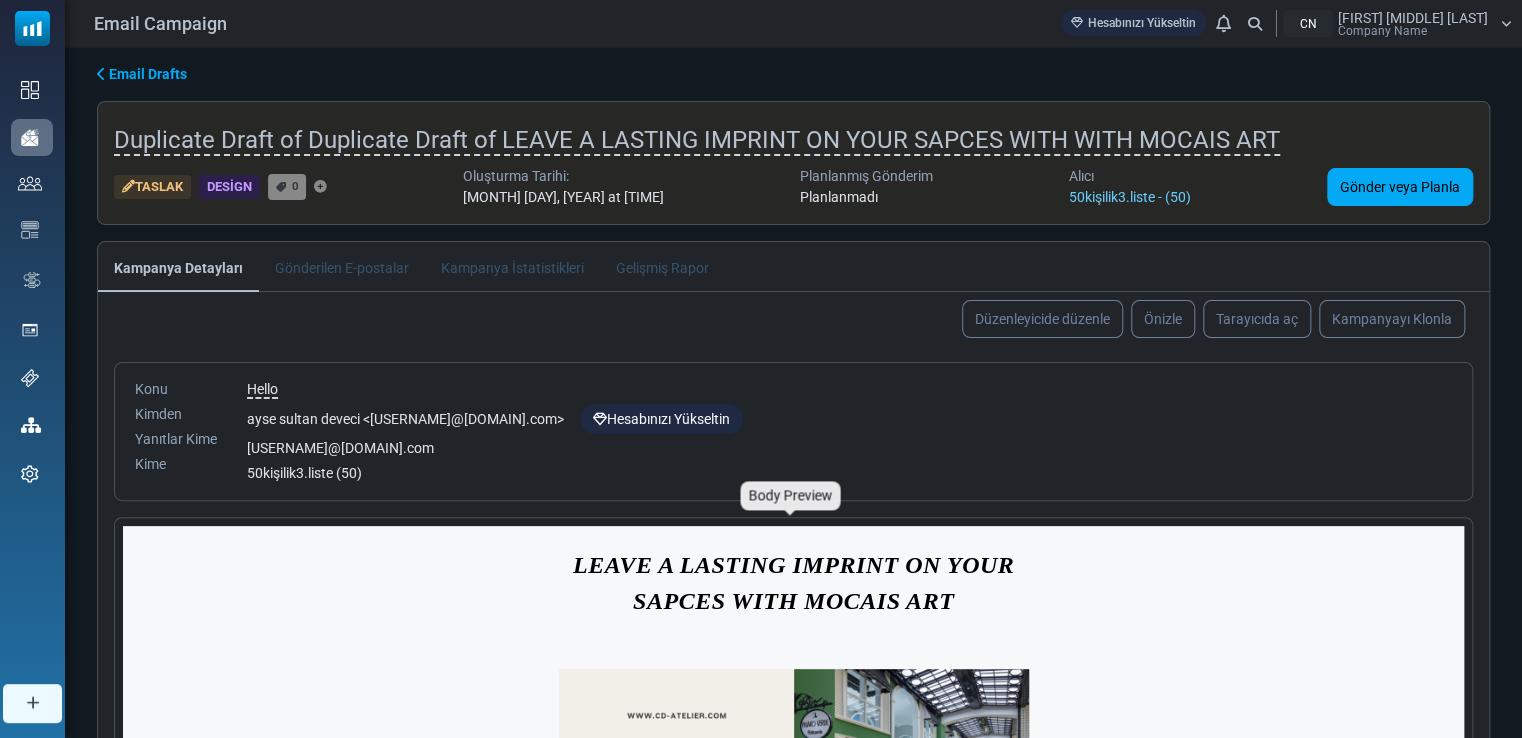scroll, scrollTop: 0, scrollLeft: 0, axis: both 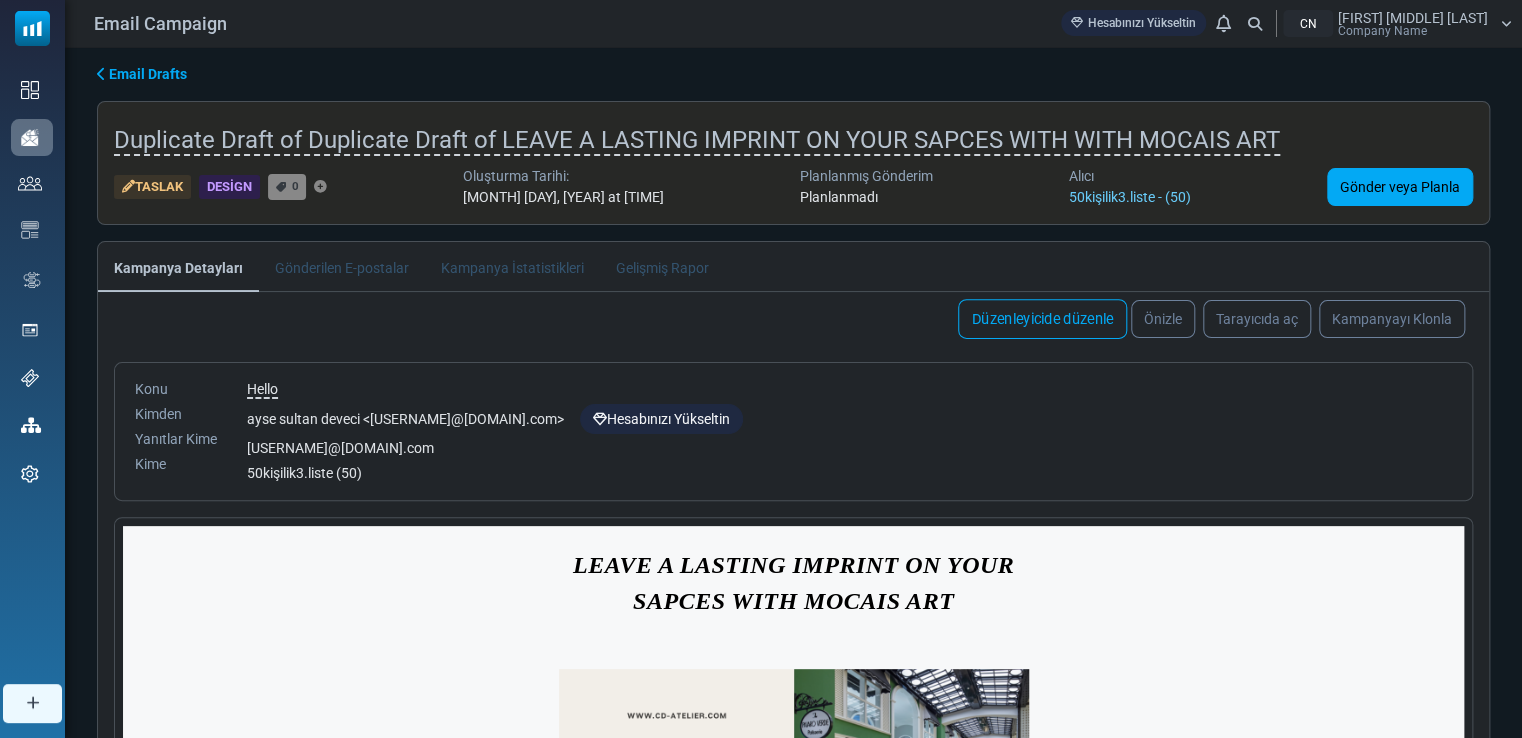 click on "Düzenleyicide düzenle" at bounding box center (1042, 319) 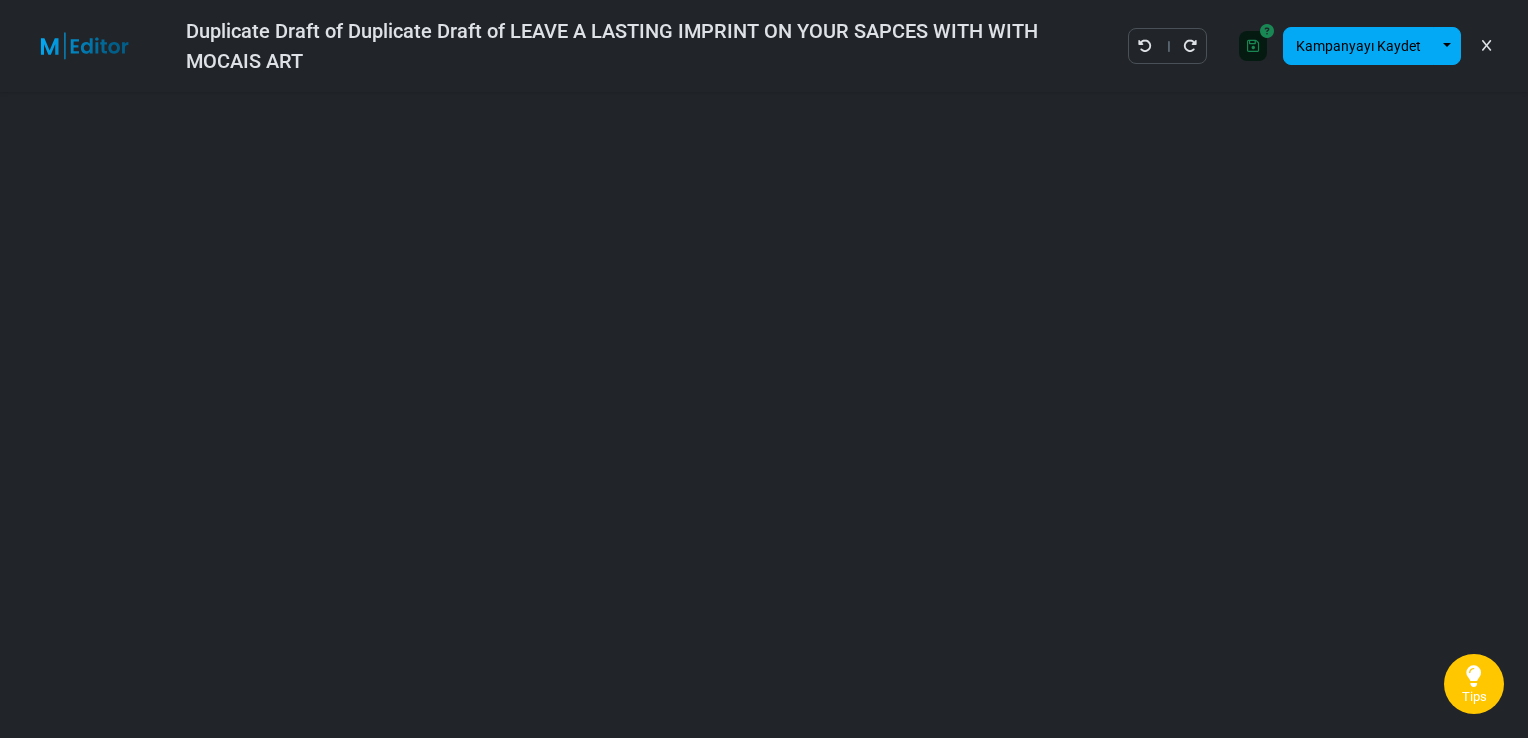 scroll, scrollTop: 0, scrollLeft: 0, axis: both 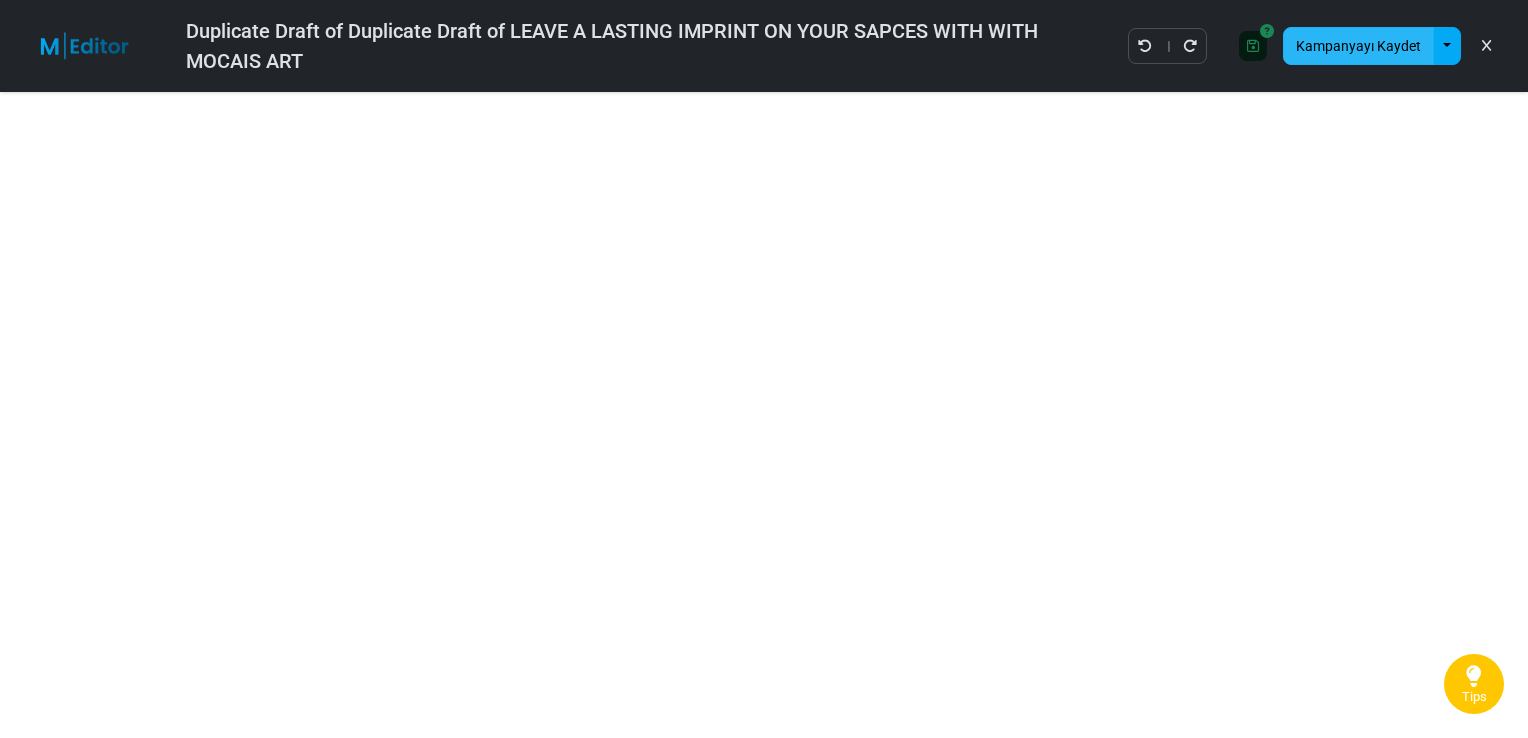 click on "Kampanyayı Kaydet" at bounding box center [1358, 46] 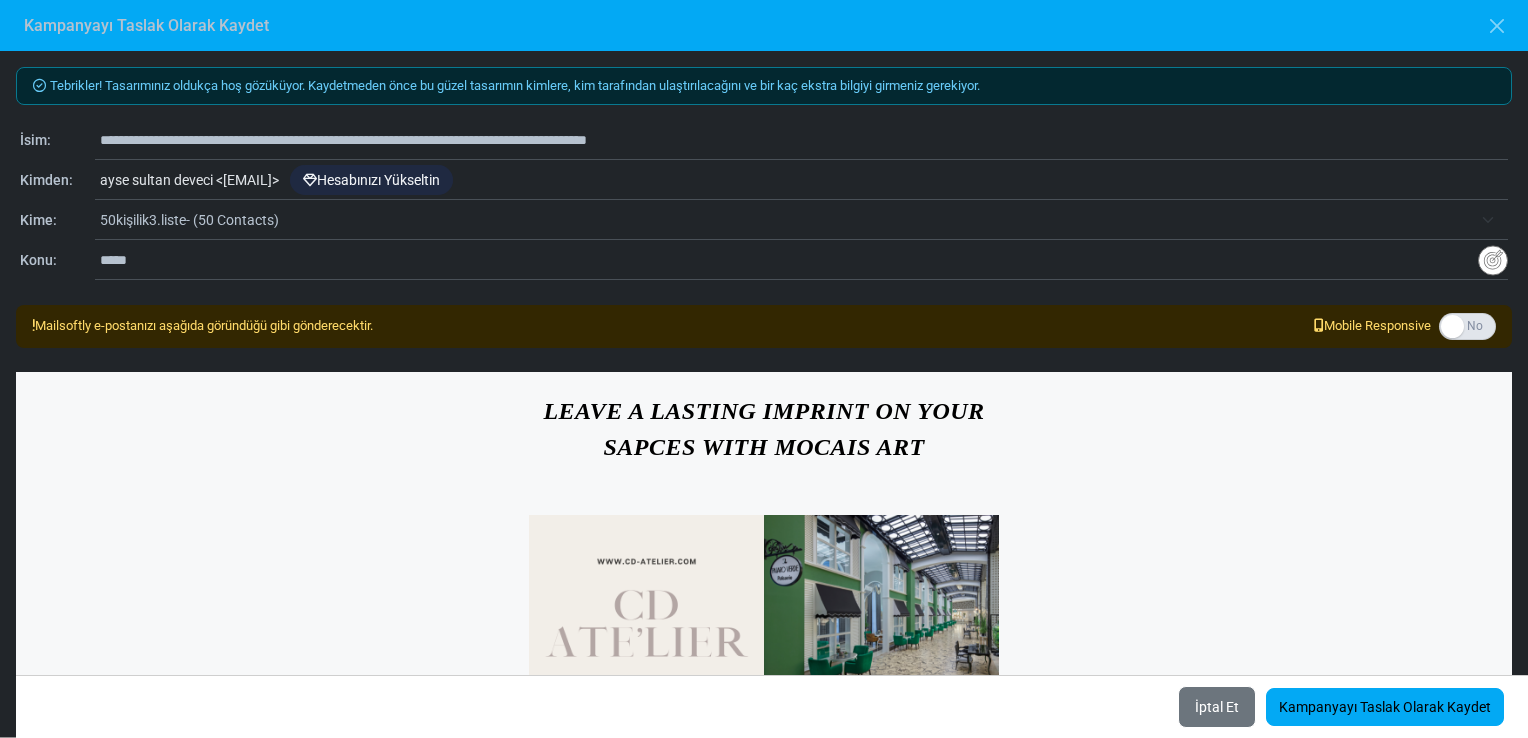 click on "*****" at bounding box center [789, 260] 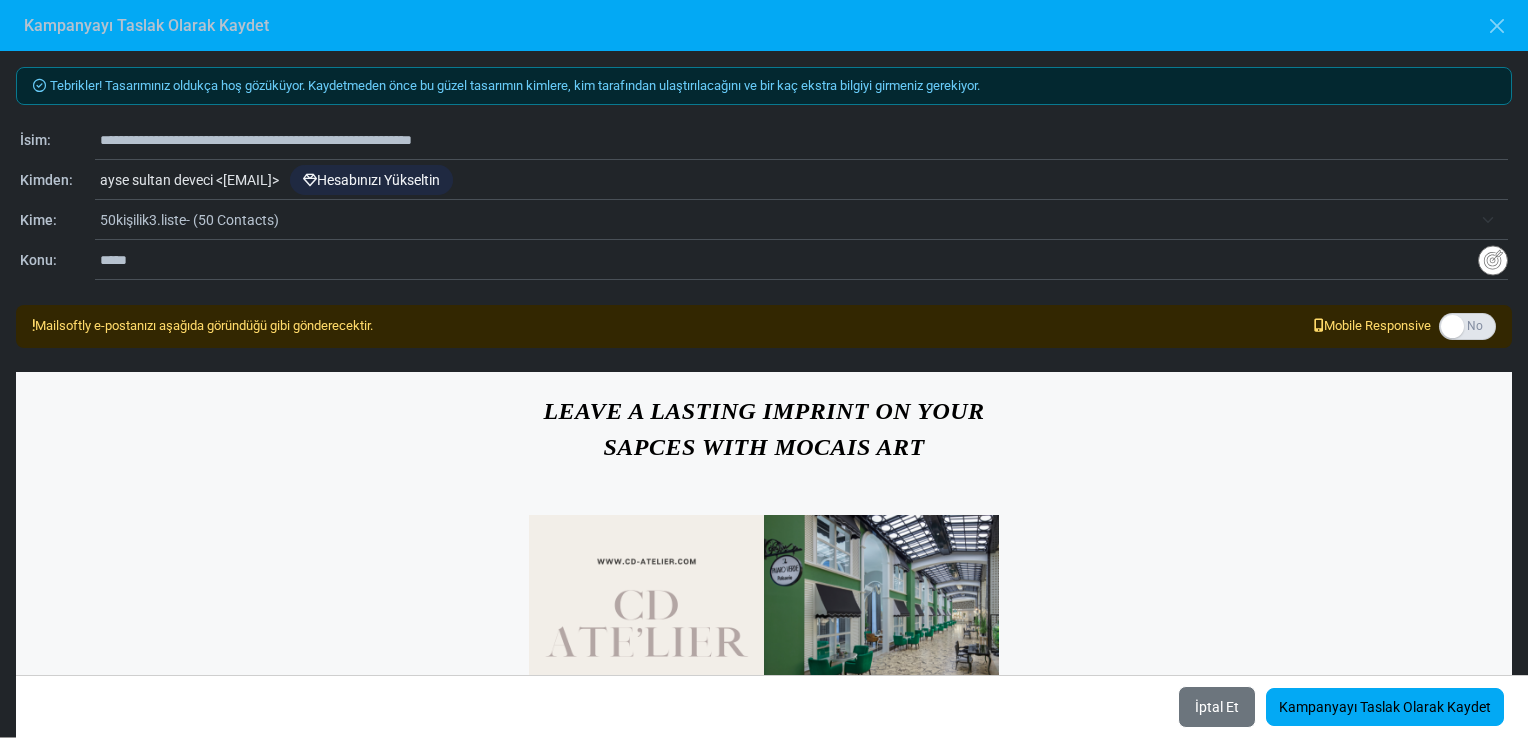 click on "**********" at bounding box center [804, 140] 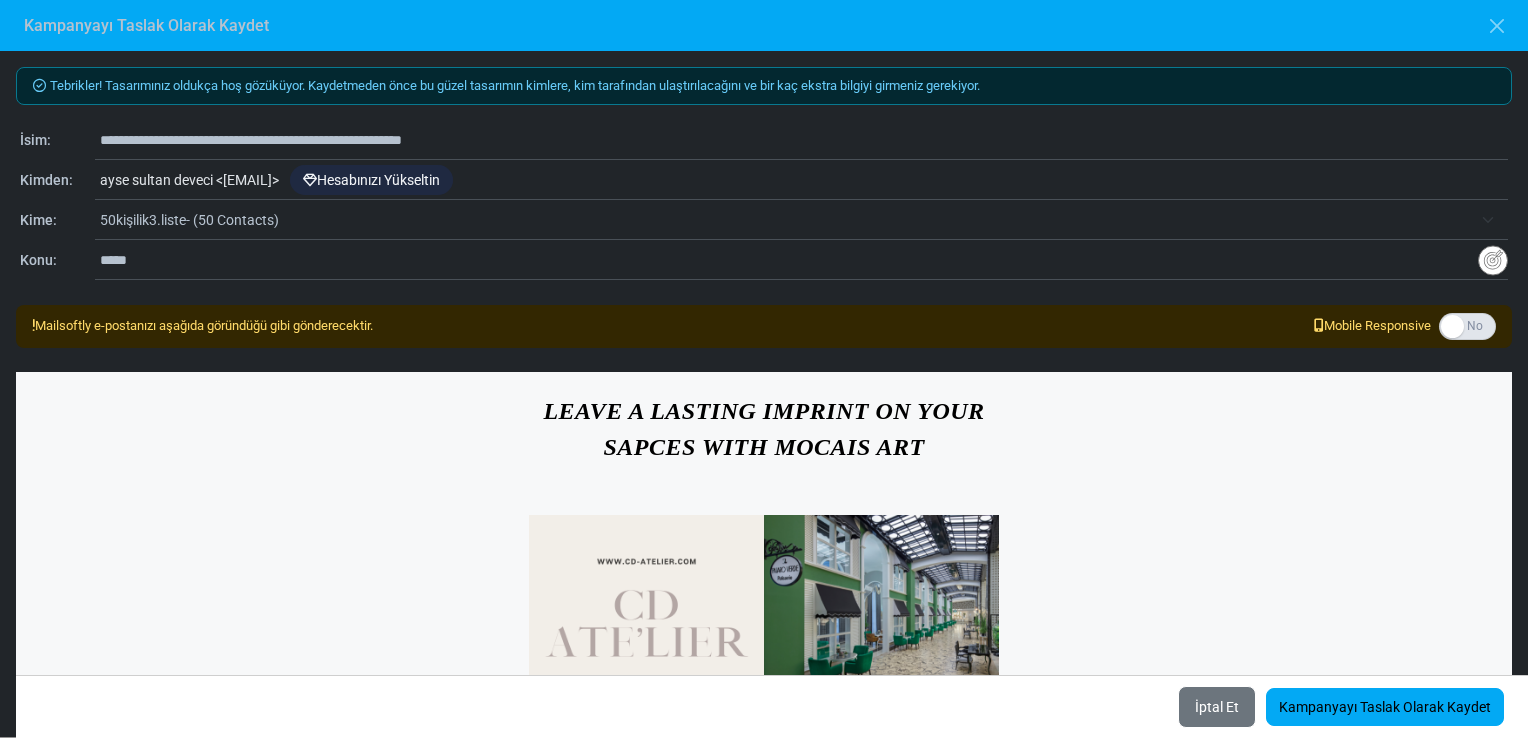 click on "**********" at bounding box center (804, 140) 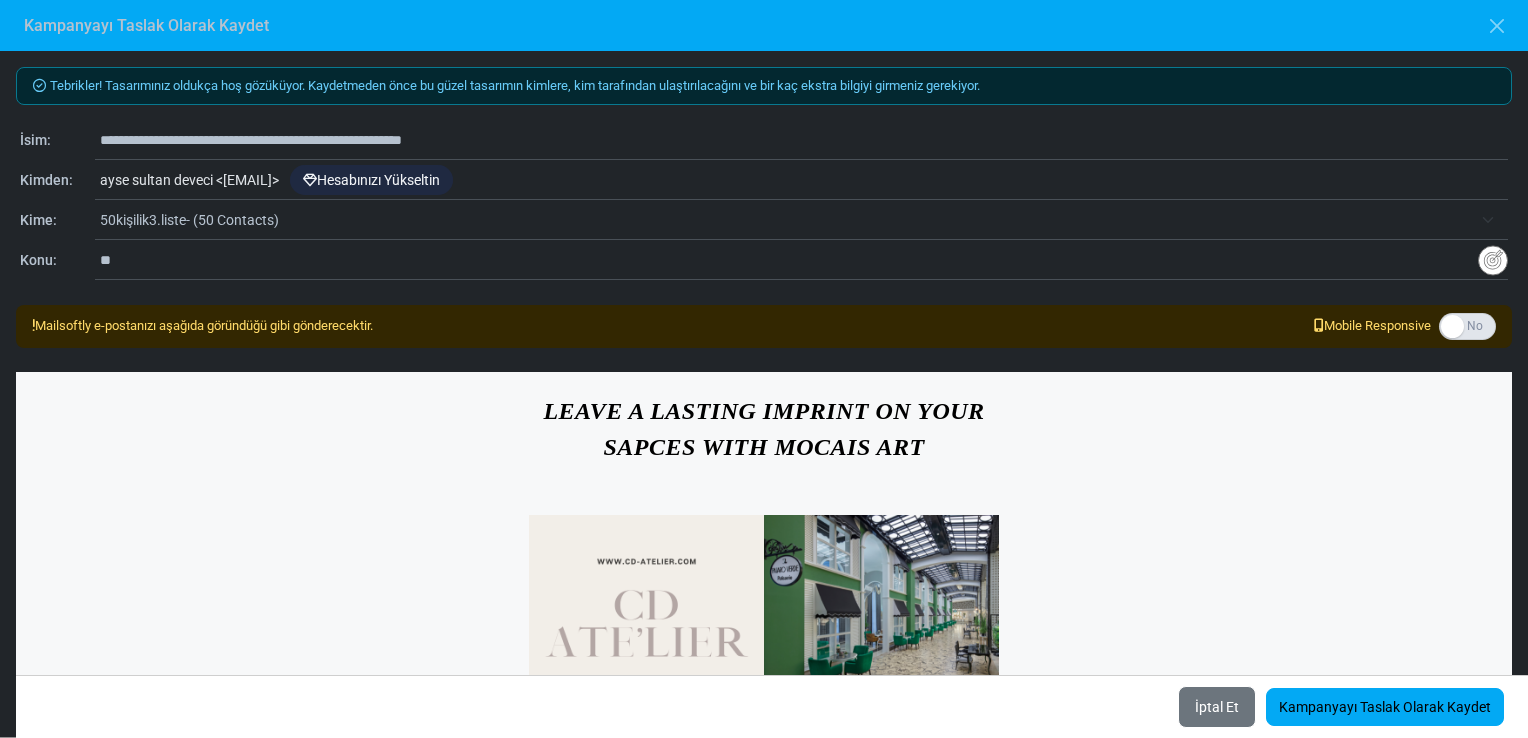 type on "*" 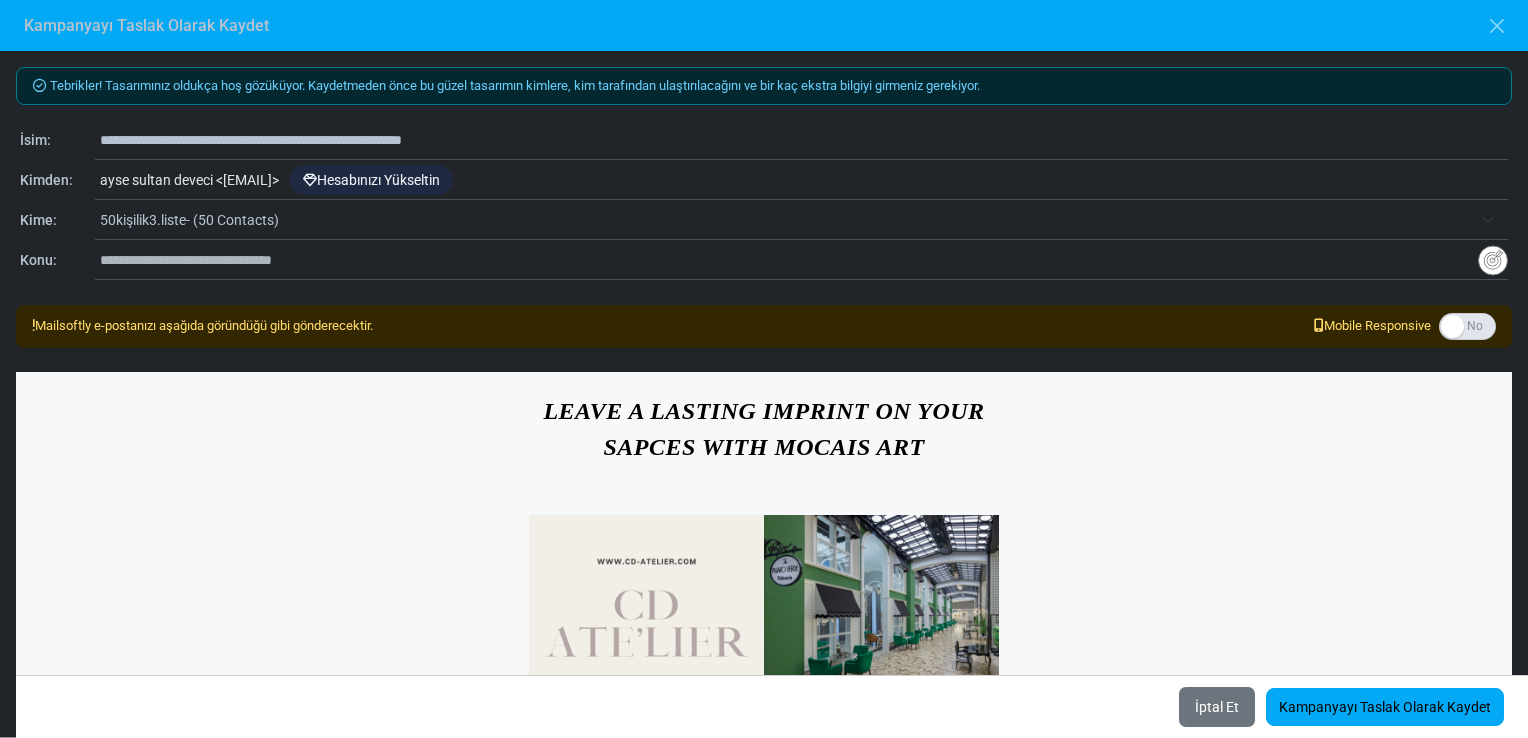drag, startPoint x: 566, startPoint y: 134, endPoint x: 101, endPoint y: 138, distance: 465.0172 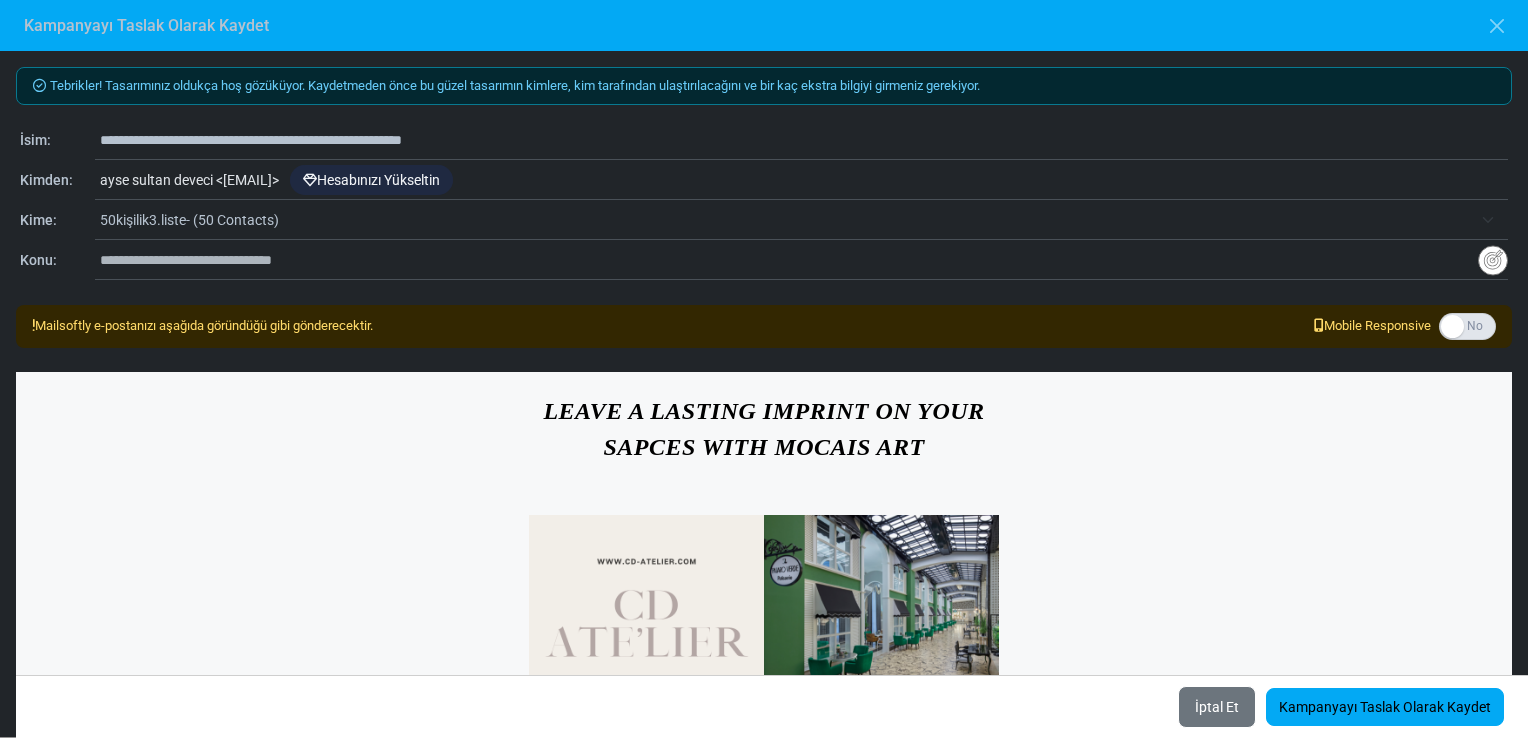 click on "**********" at bounding box center (804, 140) 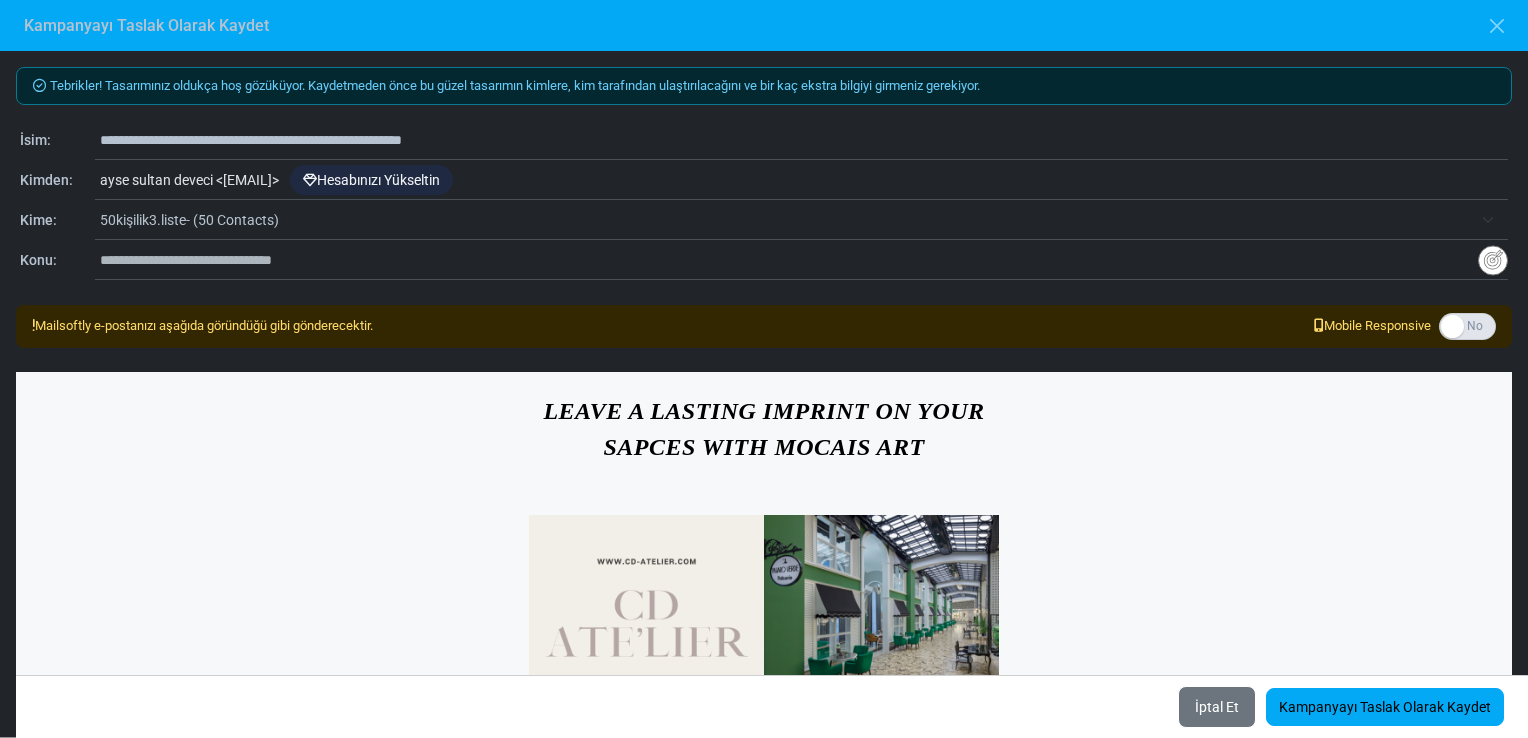 paste on "**********" 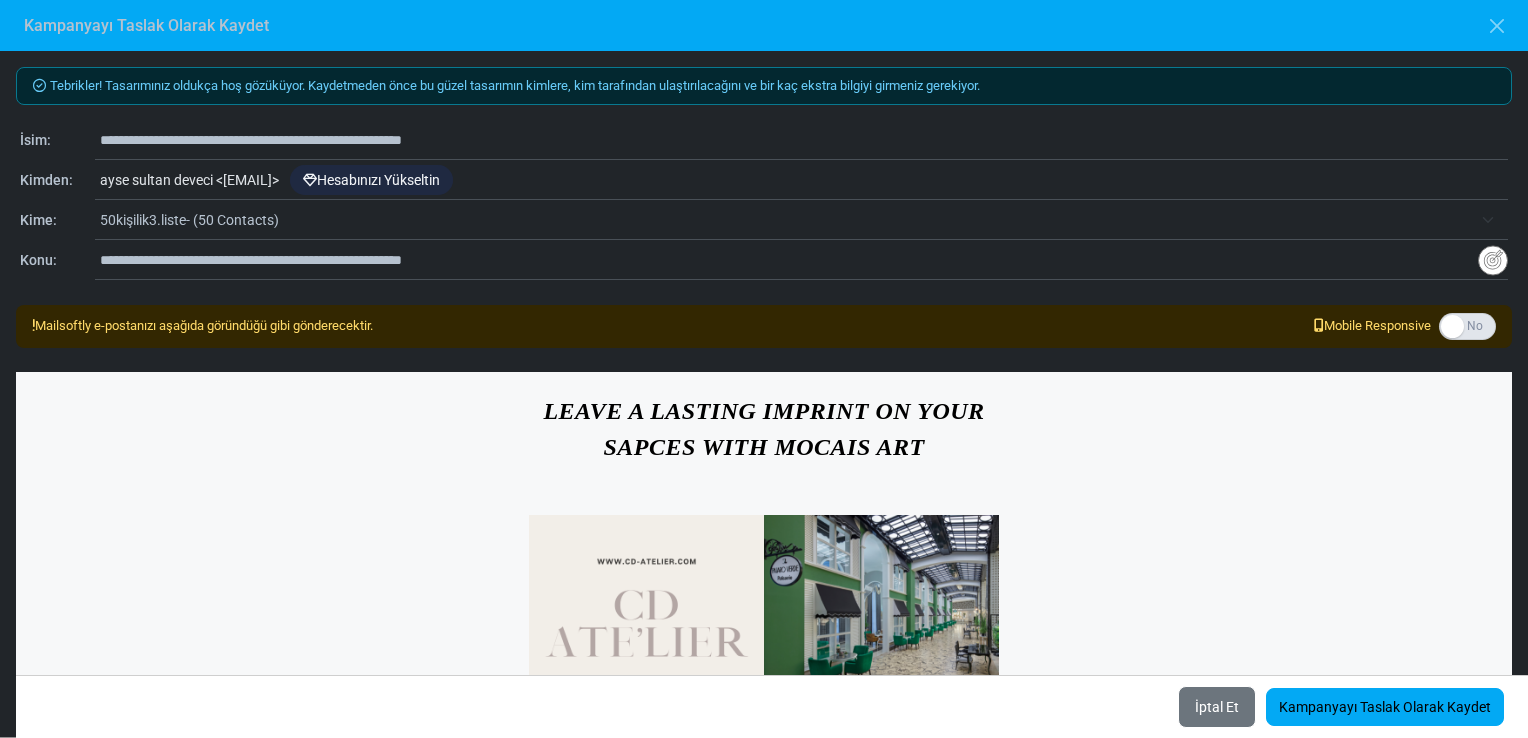 type on "**********" 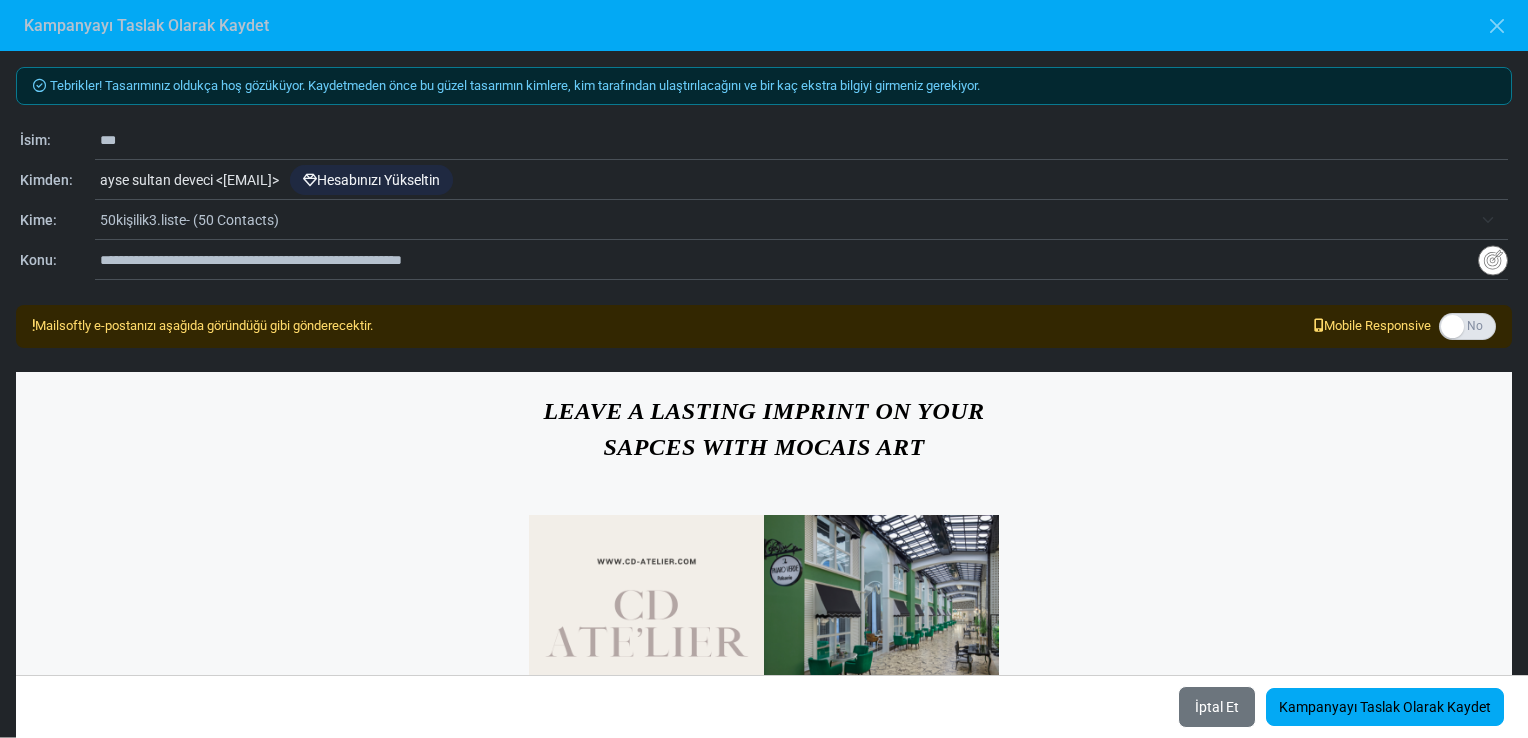 type on "*" 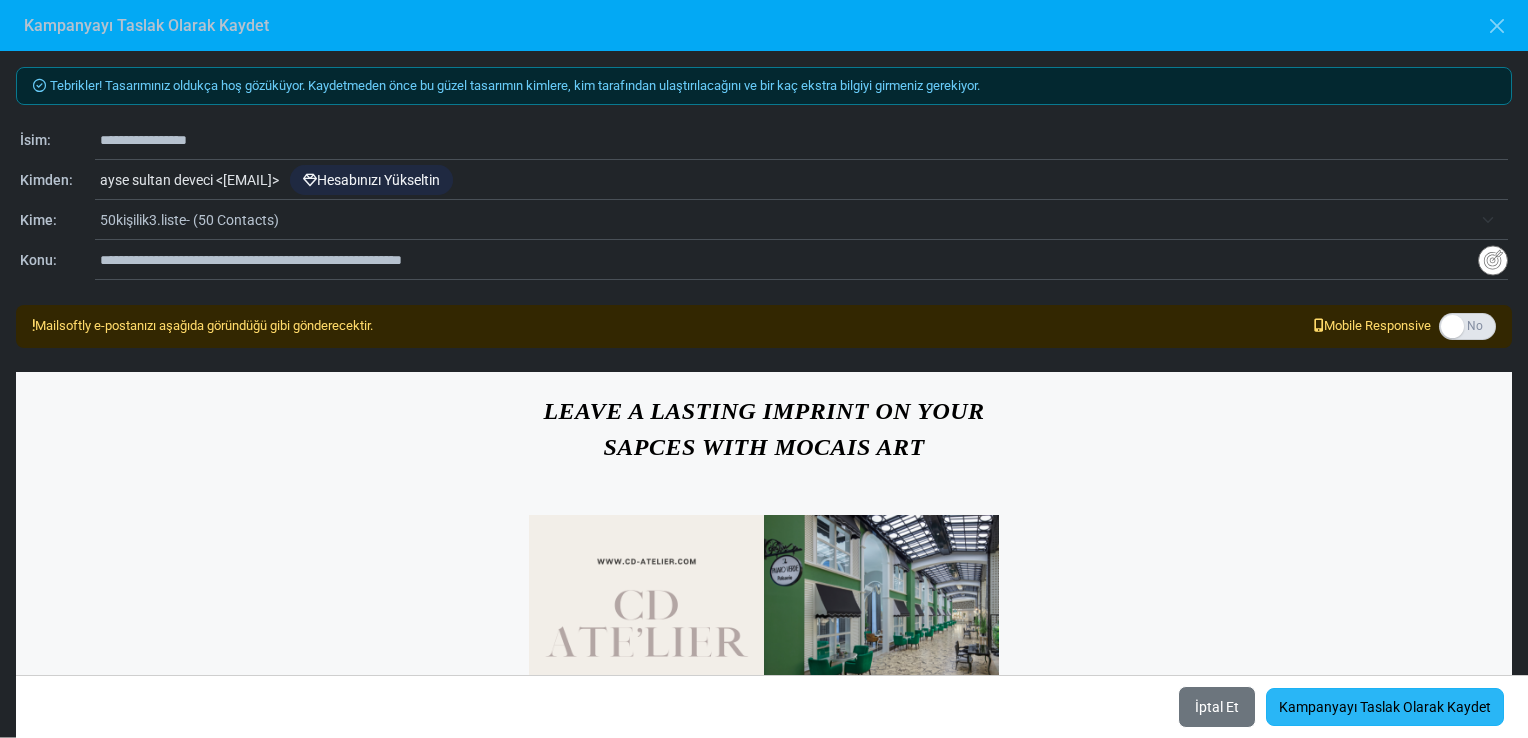 type on "**********" 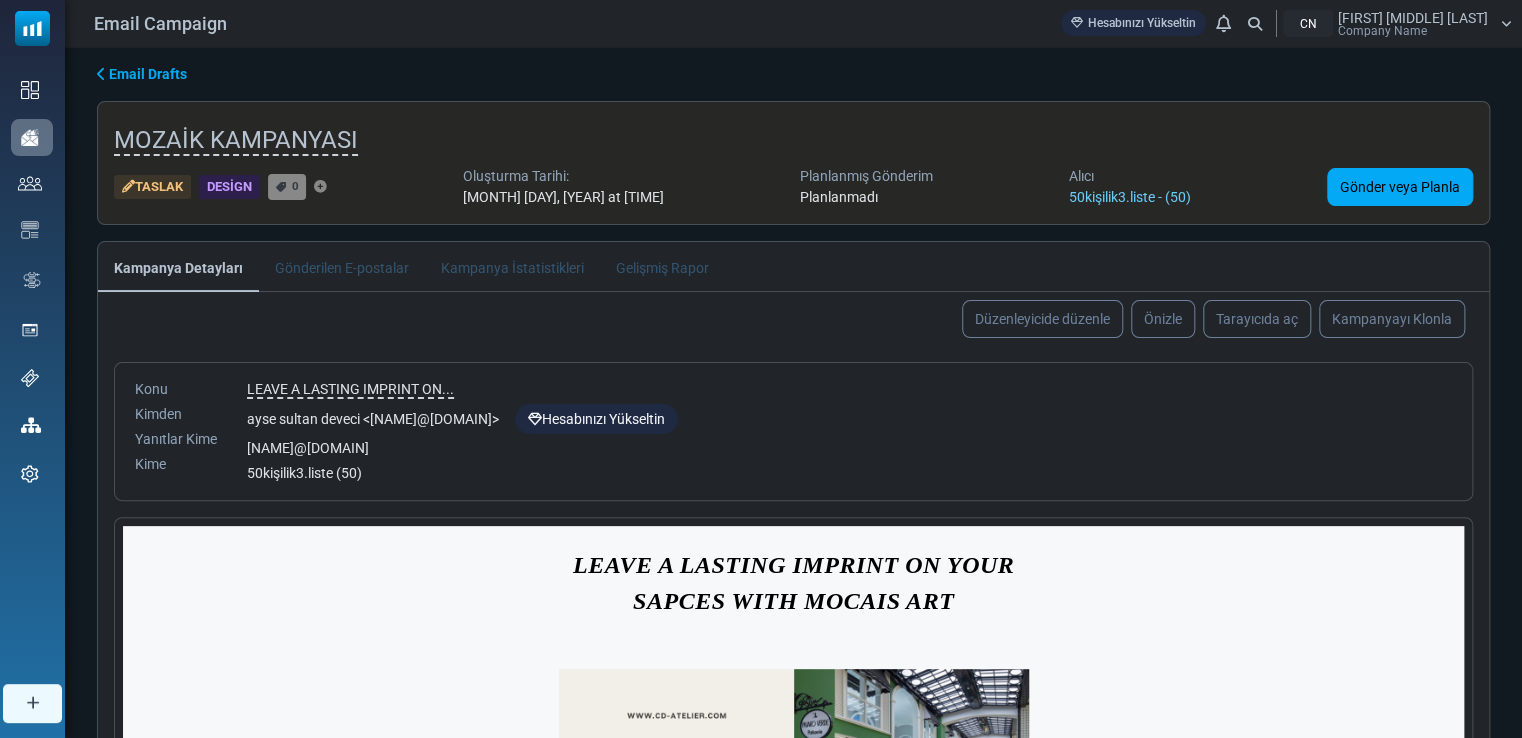 scroll, scrollTop: 0, scrollLeft: 0, axis: both 